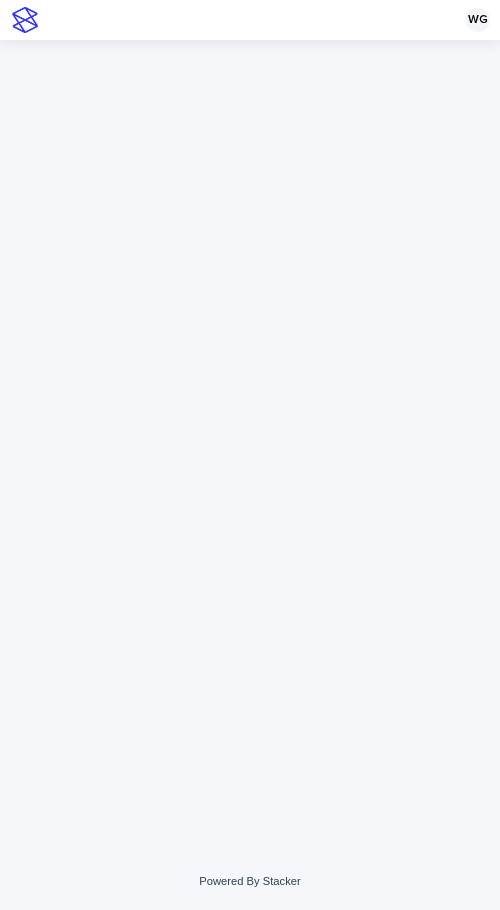 scroll, scrollTop: 0, scrollLeft: 0, axis: both 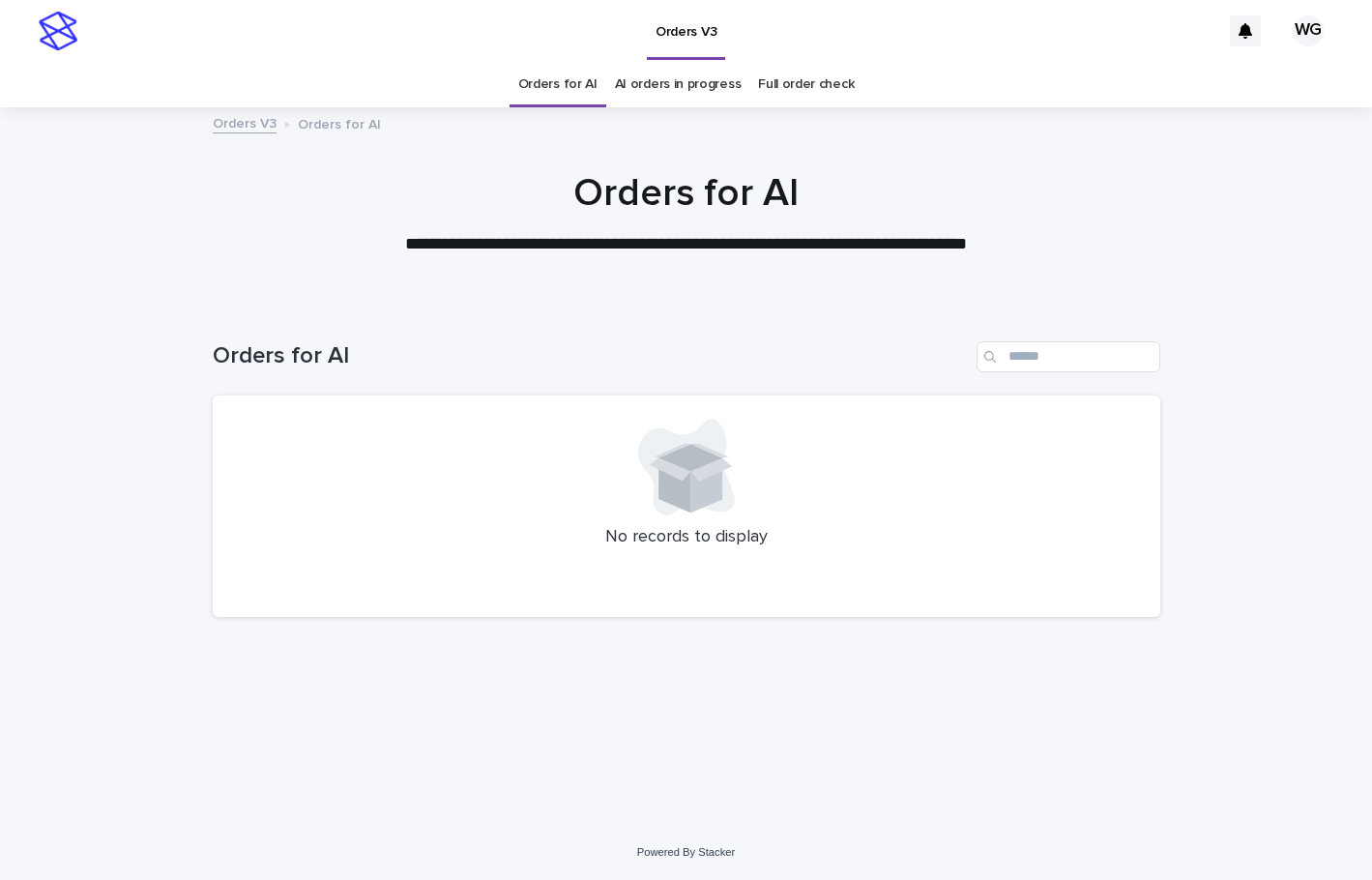 click on "AI orders in progress" at bounding box center (678, 84) 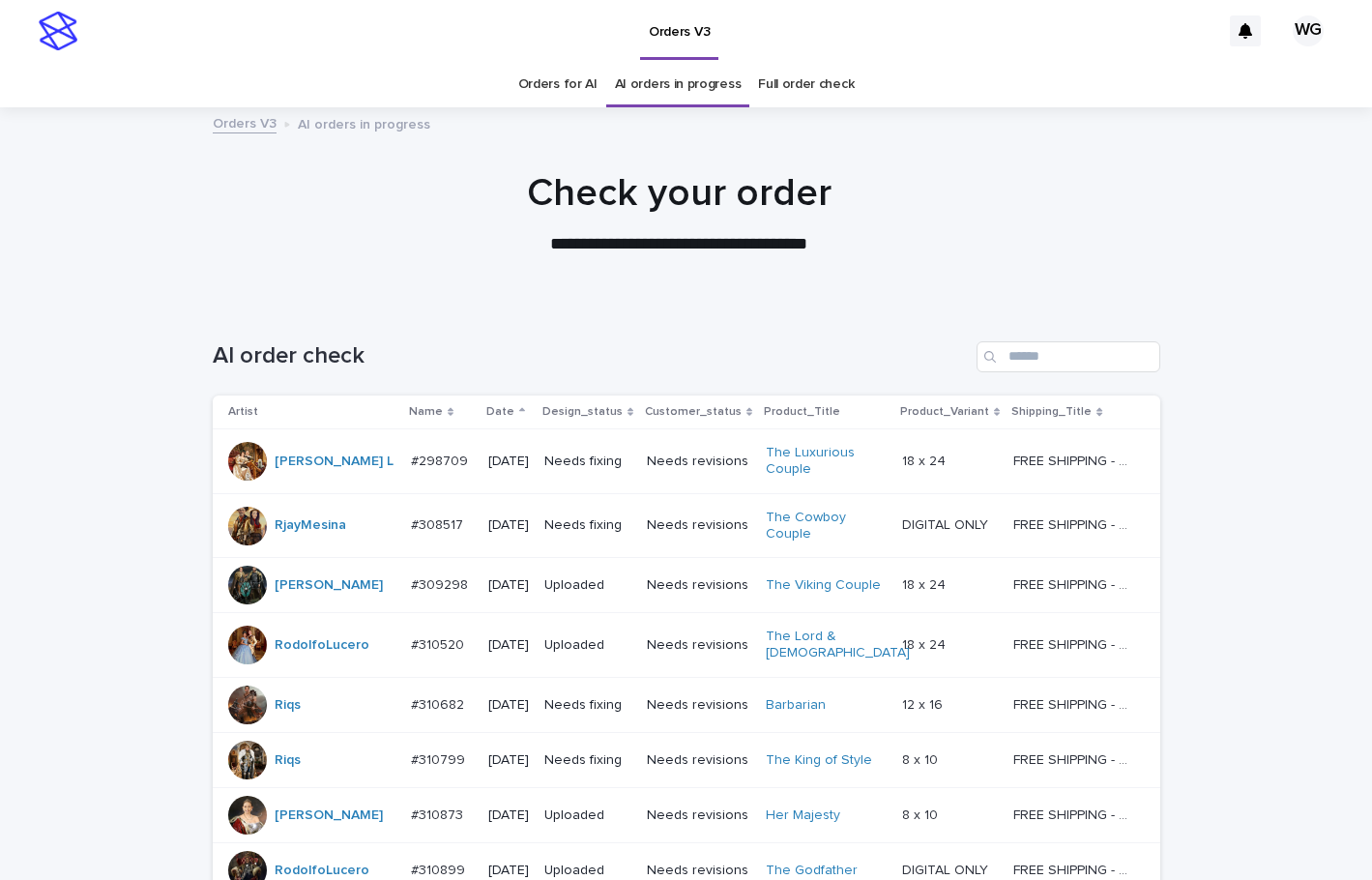 click on "Full order check" at bounding box center (805, 84) 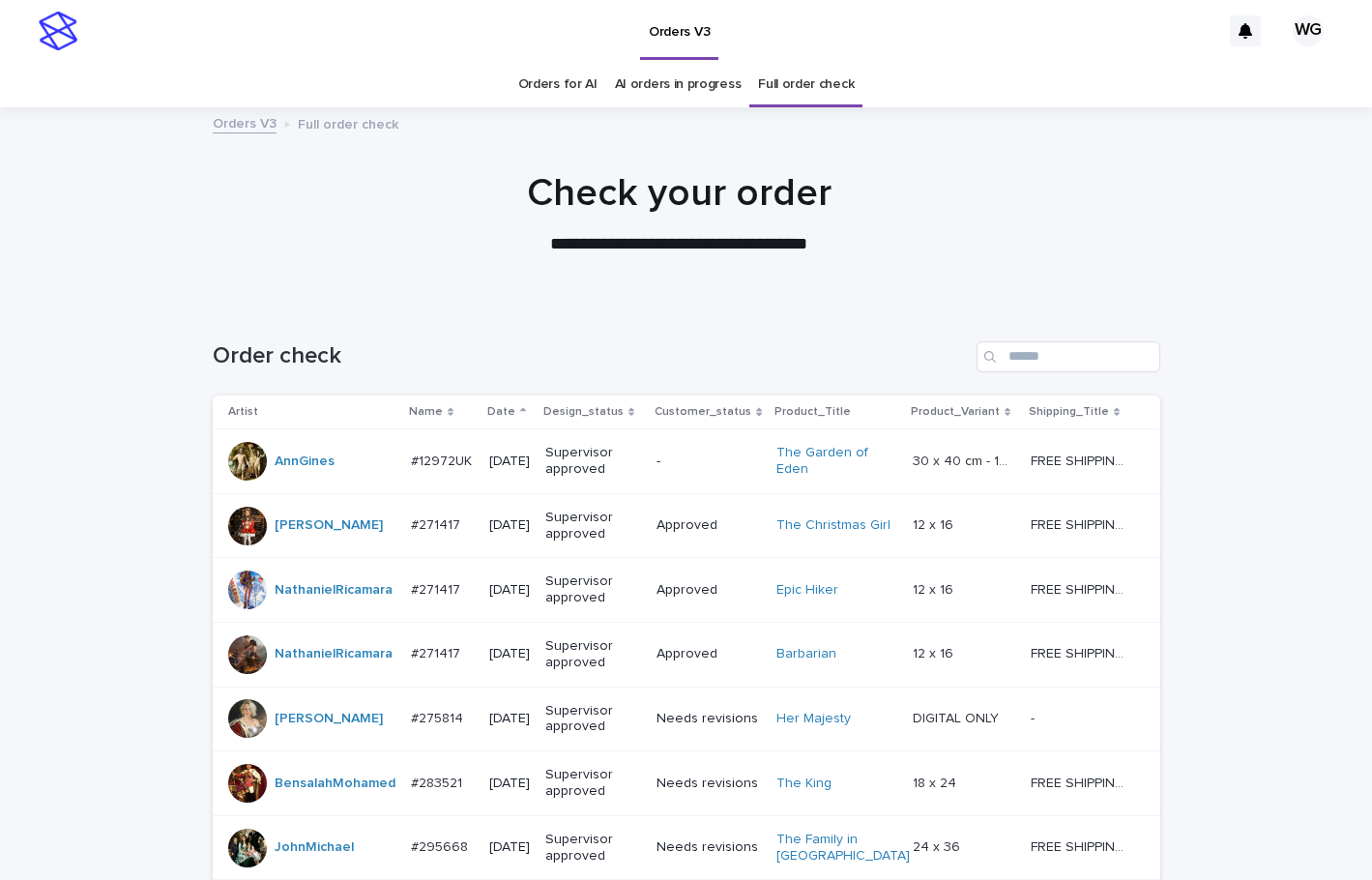 click on "Date" at bounding box center [510, 412] 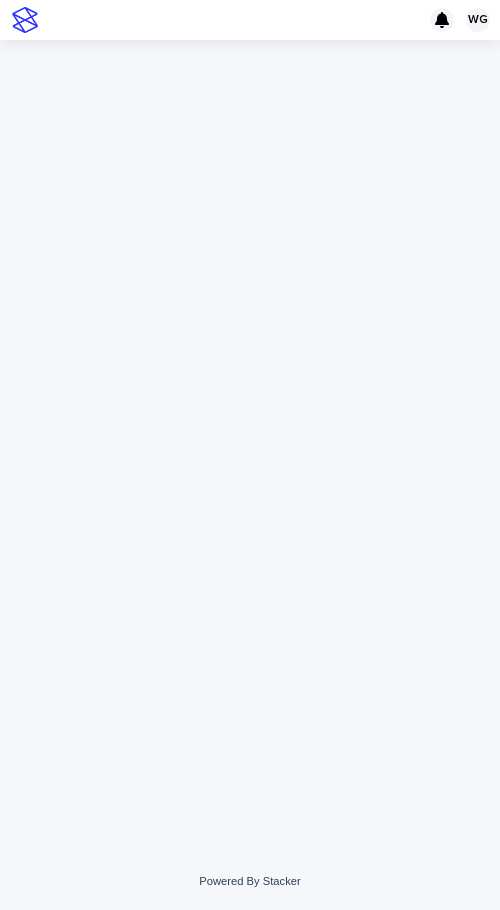 scroll, scrollTop: 0, scrollLeft: 0, axis: both 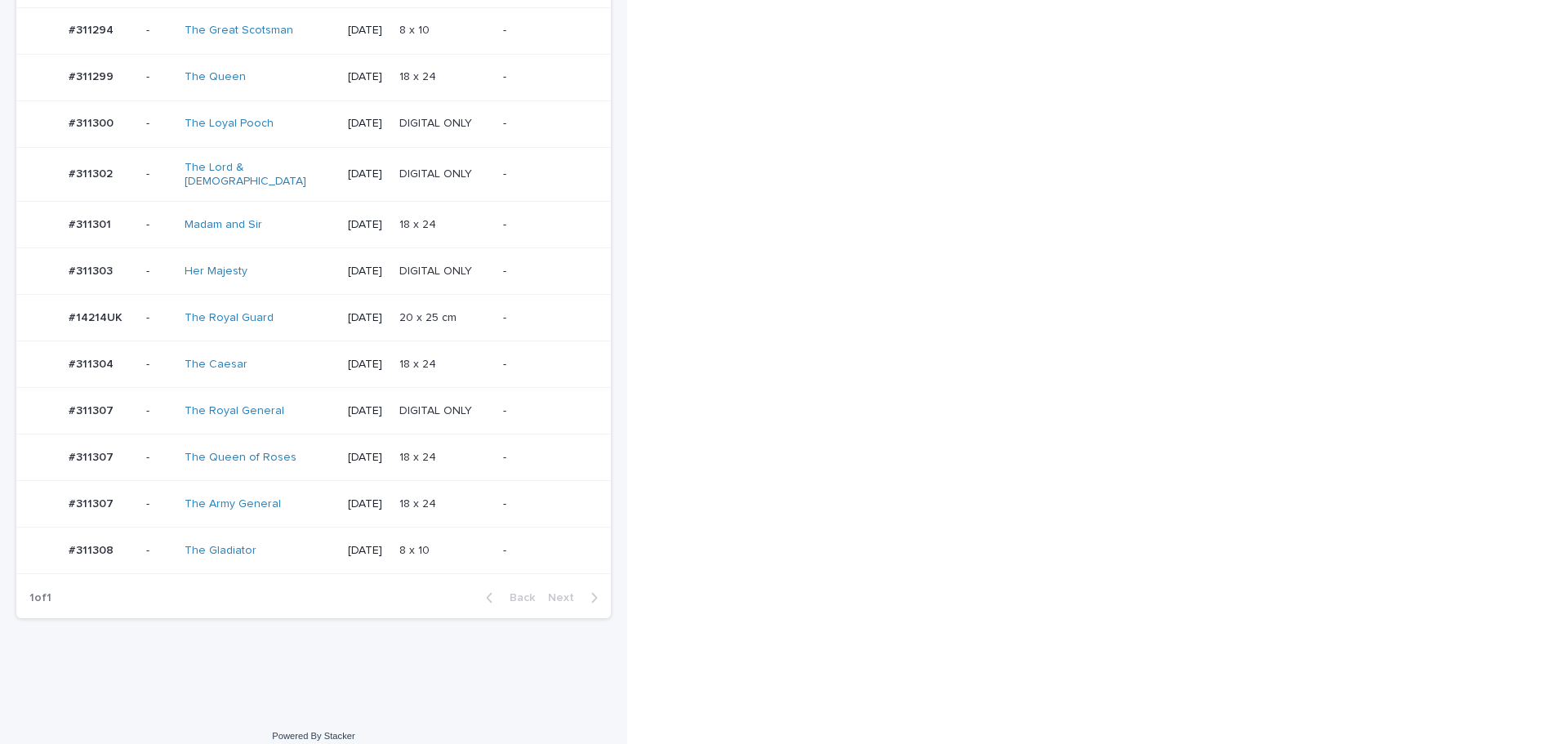 click on "-" at bounding box center (554, 504) 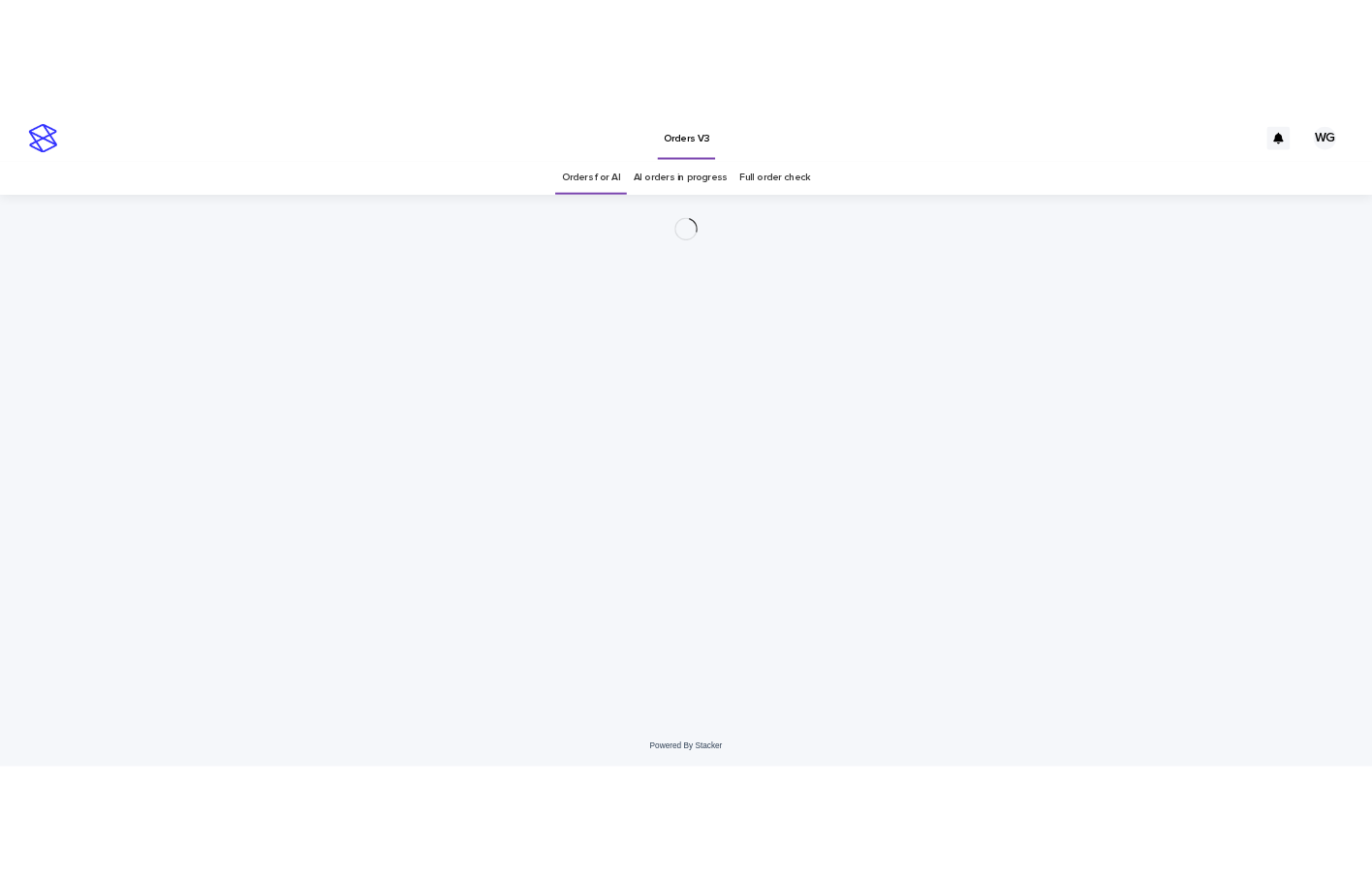 scroll, scrollTop: 0, scrollLeft: 0, axis: both 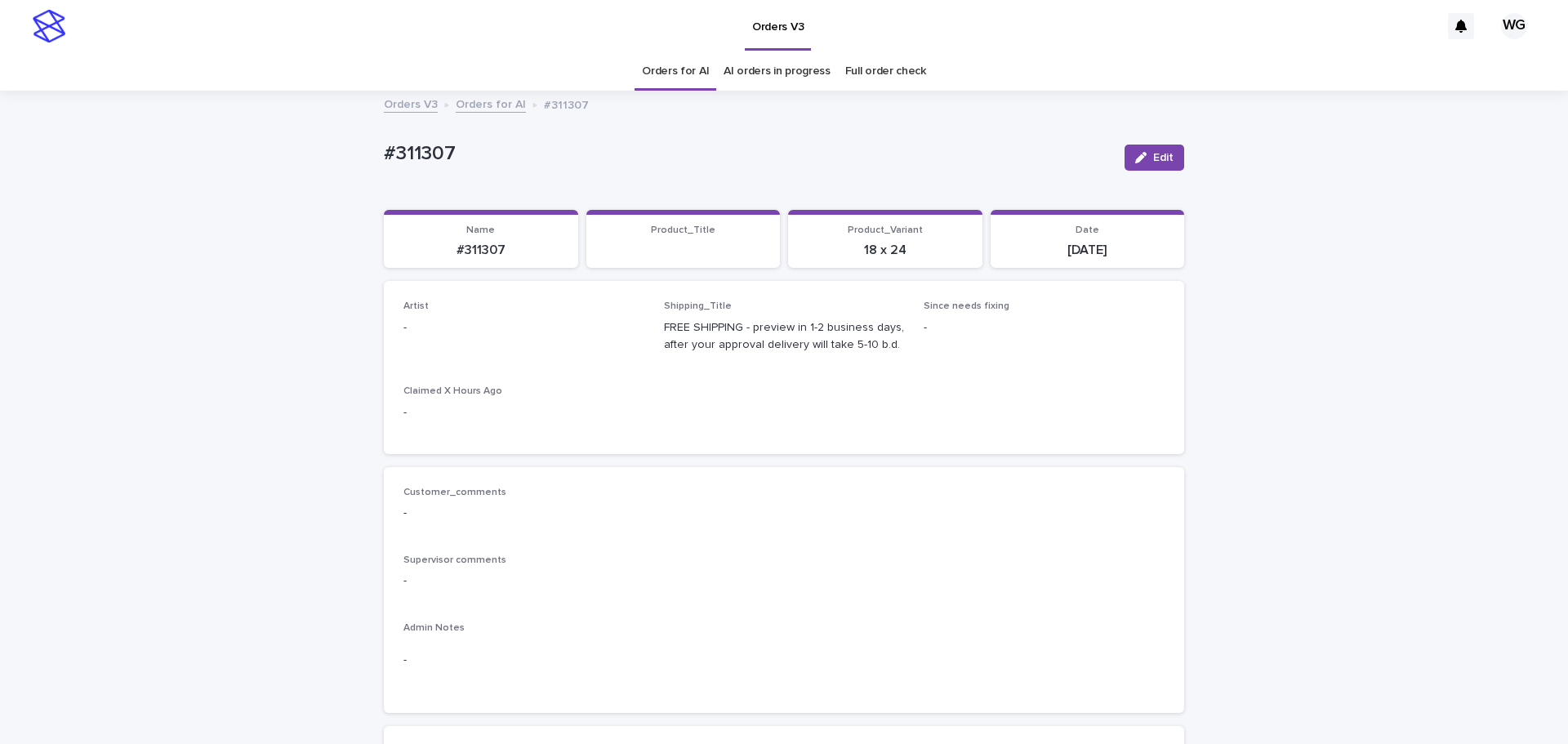 click 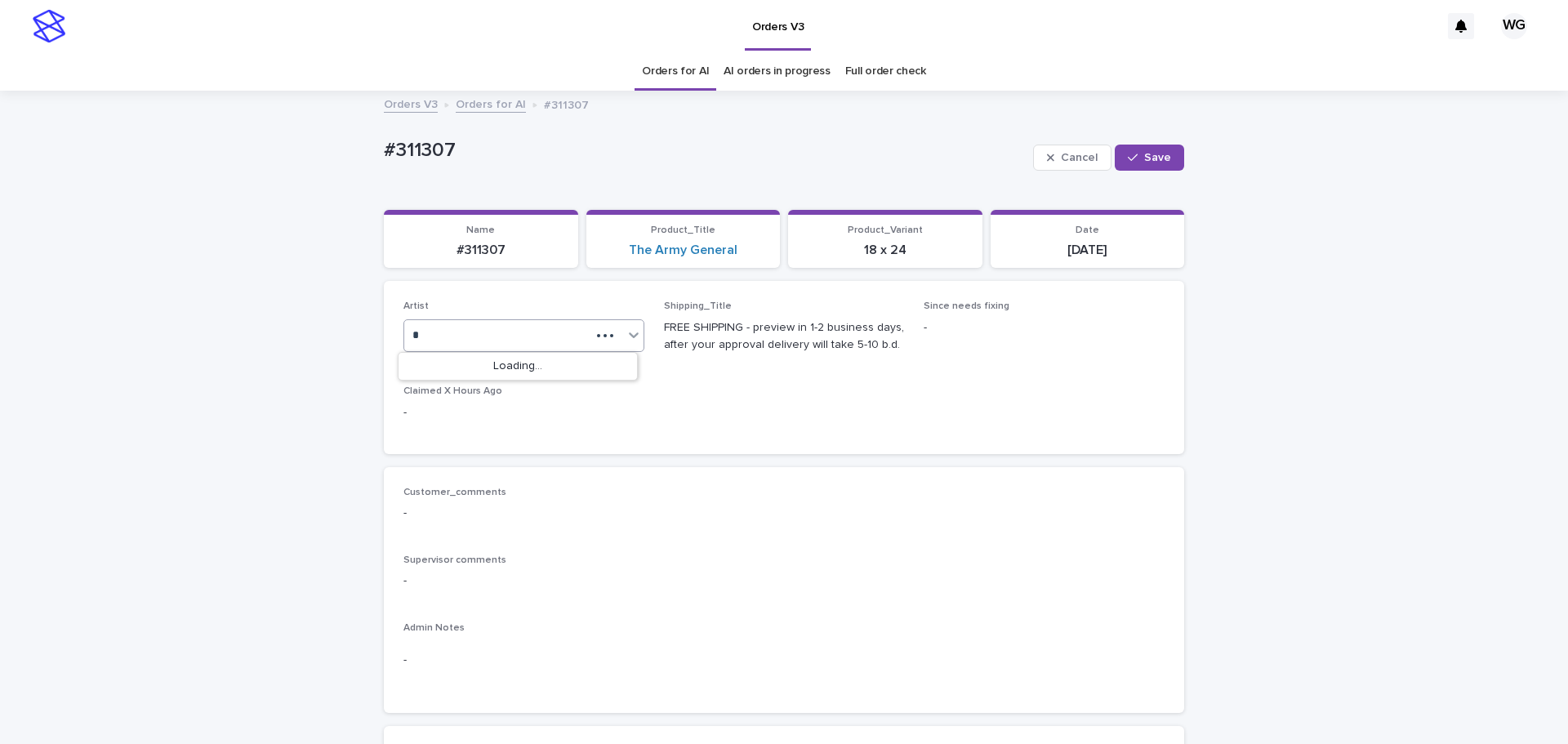 type on "**" 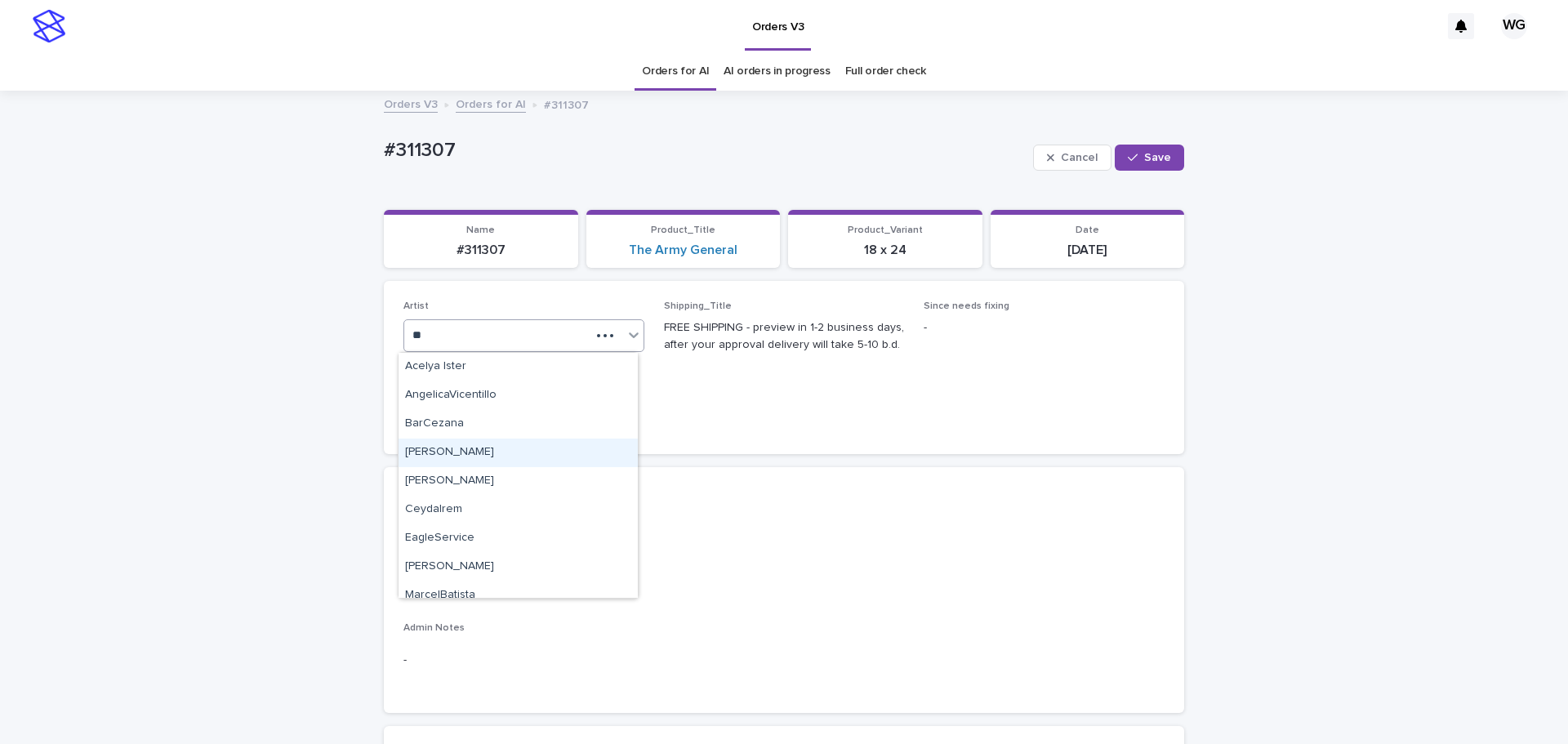 click on "Cel Gamora" at bounding box center [518, 452] 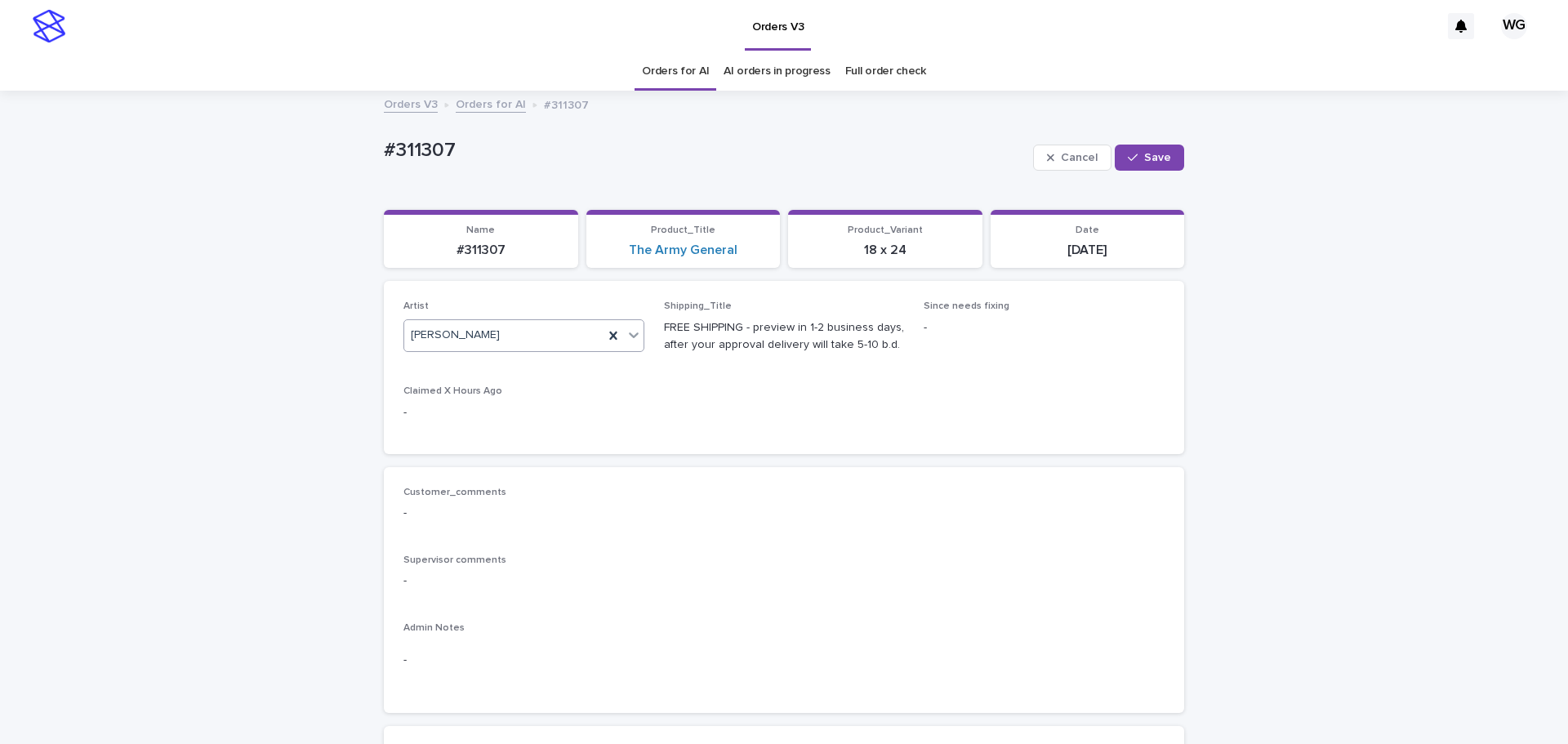 click on "Save" at bounding box center [1157, 158] 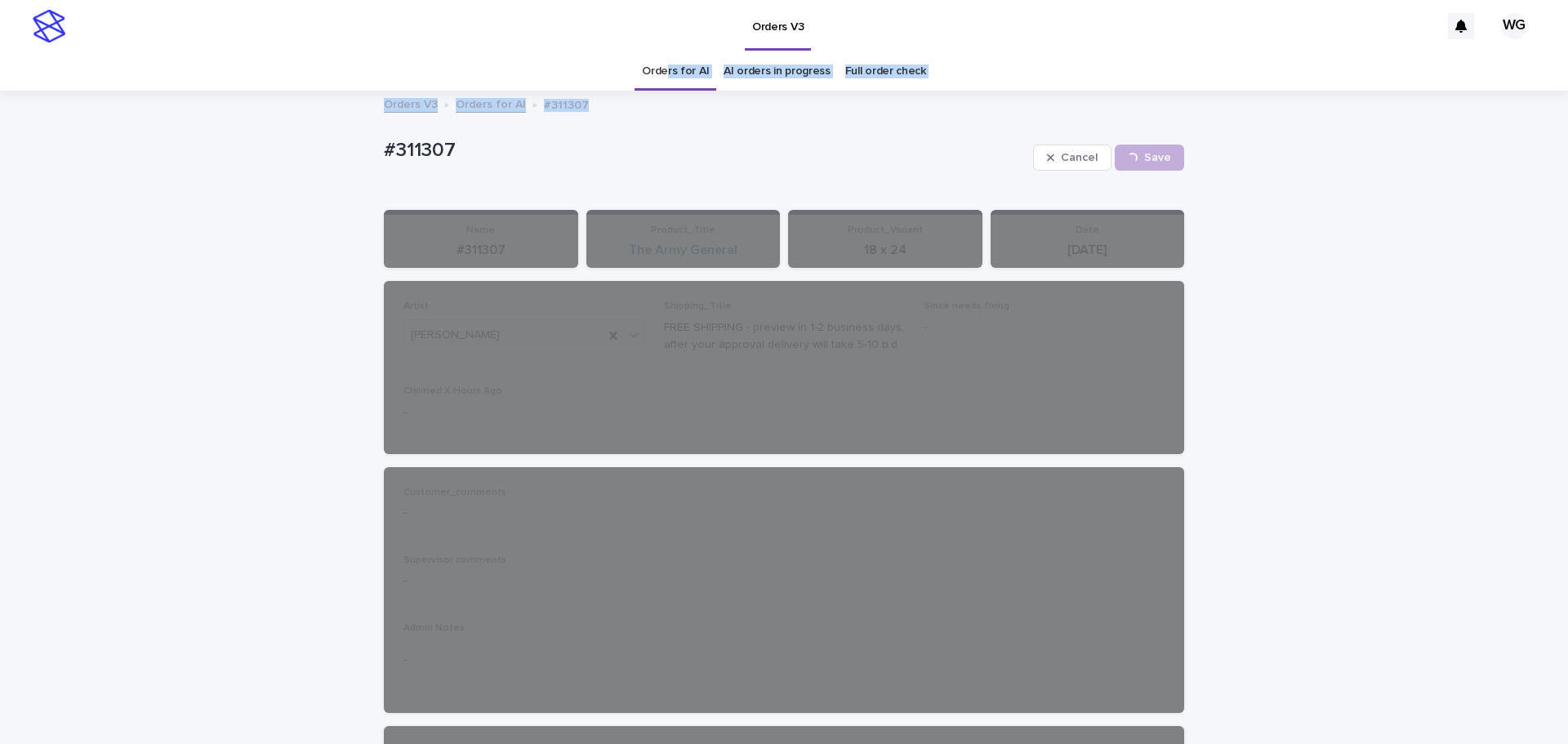 drag, startPoint x: 668, startPoint y: 79, endPoint x: 666, endPoint y: 71, distance: 8.246211 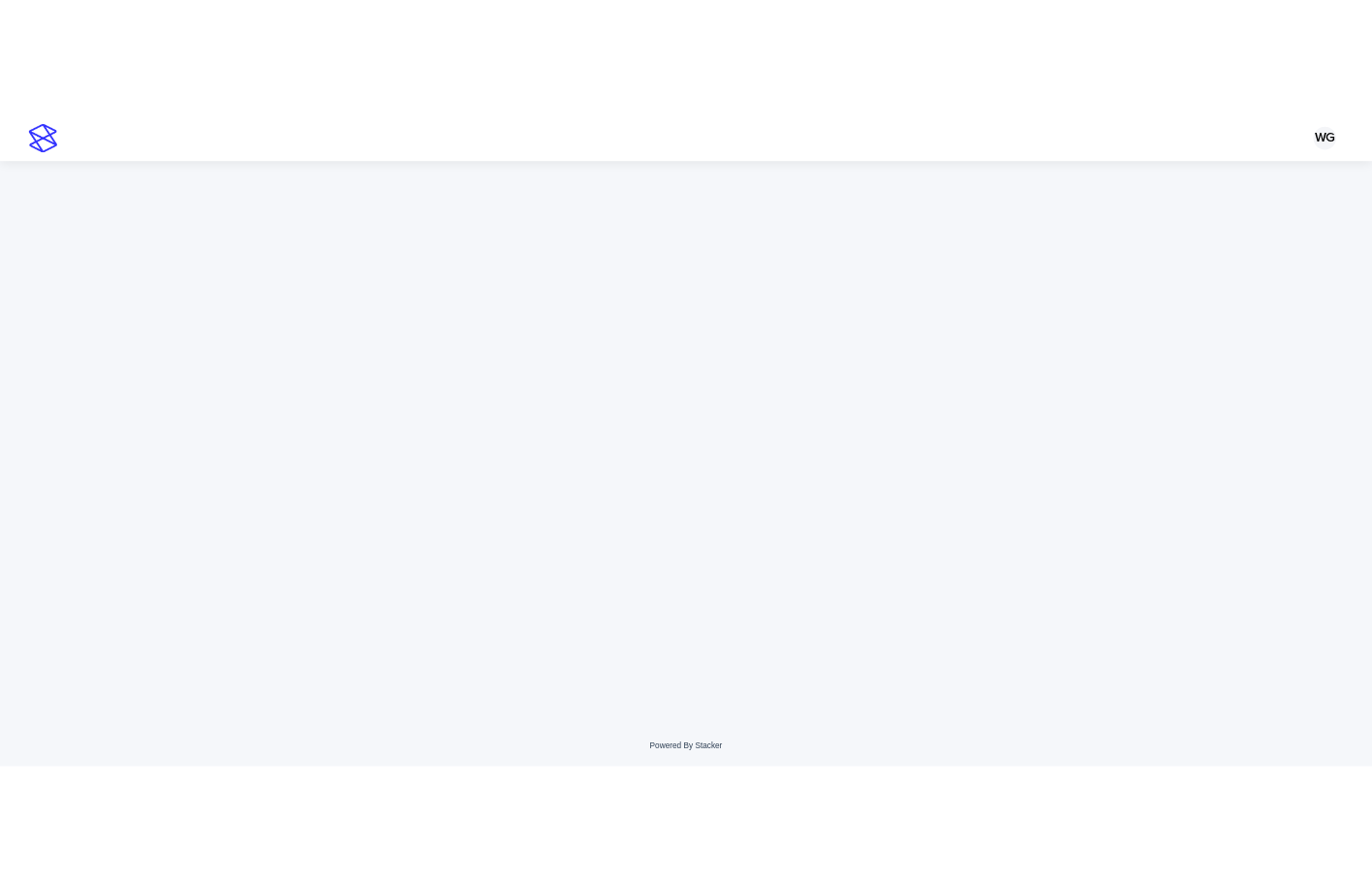 scroll, scrollTop: 0, scrollLeft: 0, axis: both 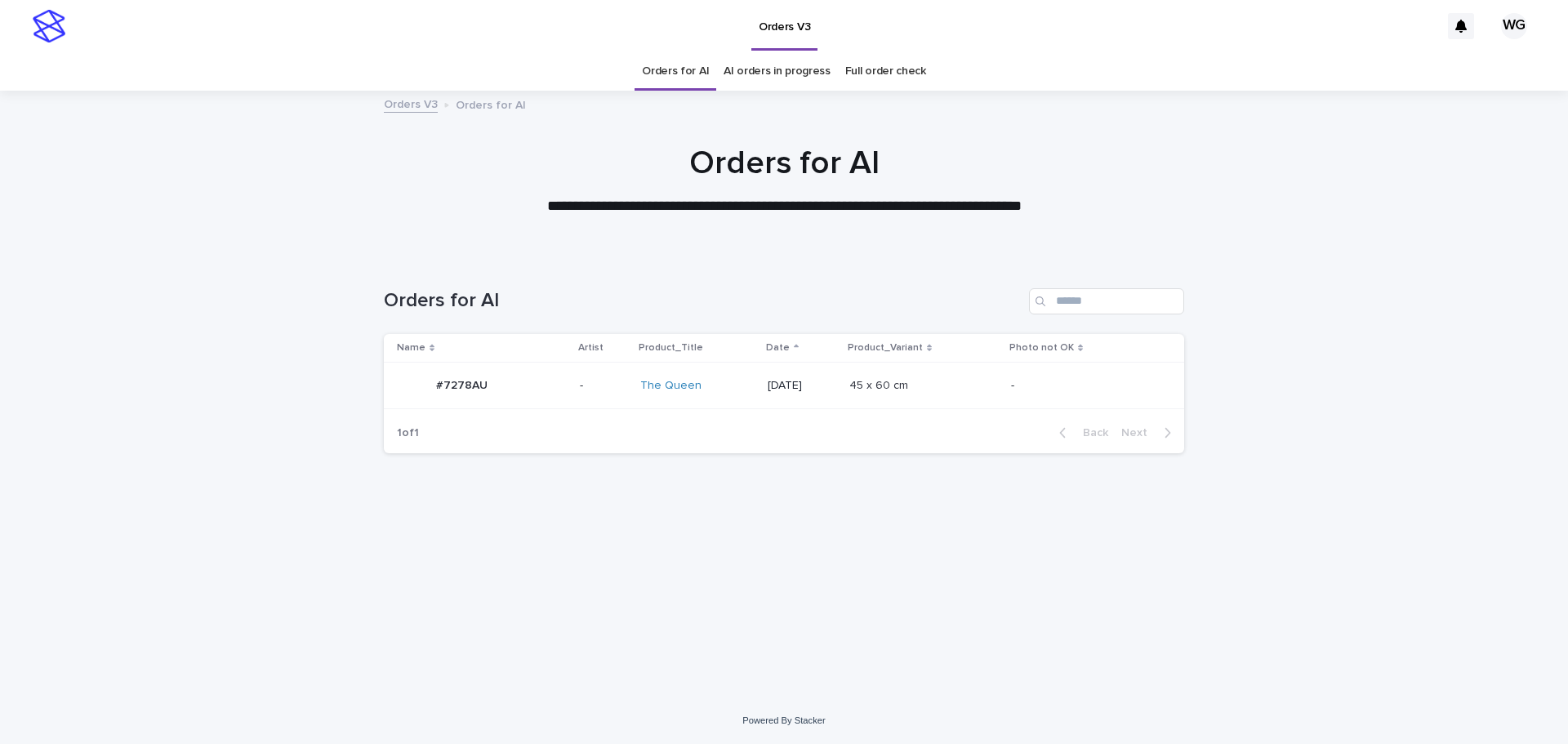 click on "45 x 60 cm" at bounding box center (880, 384) 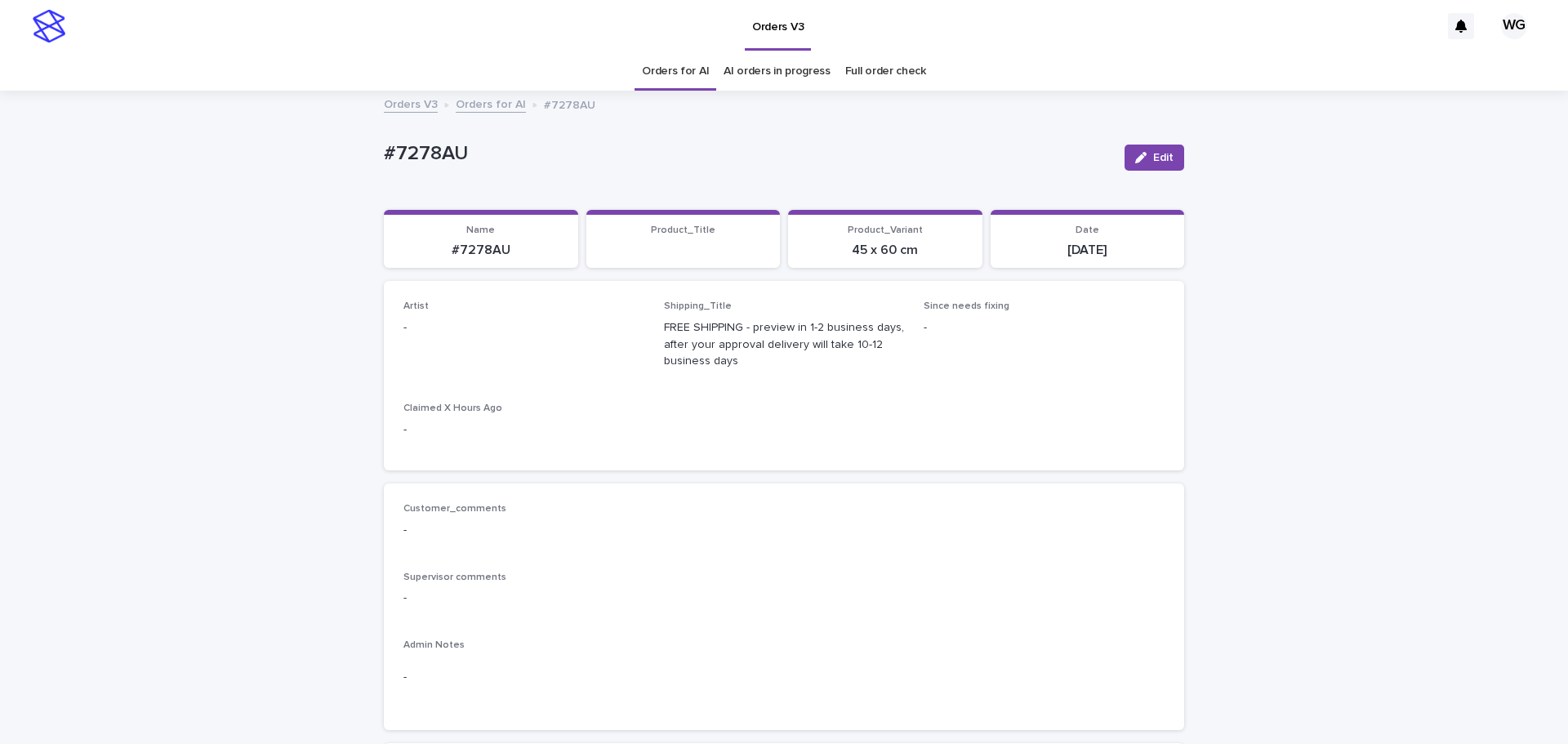 click on "Edit" at bounding box center [1154, 158] 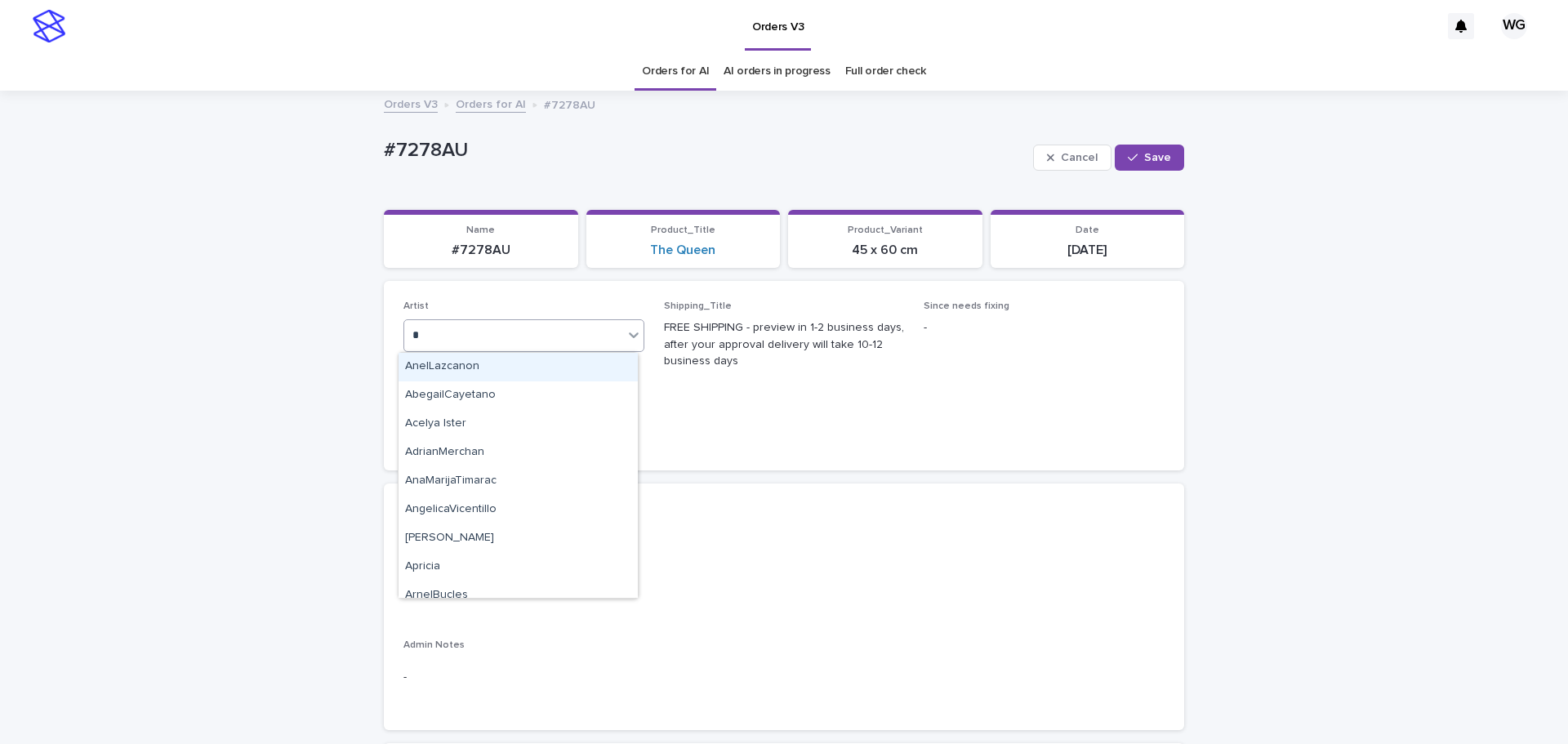 type on "**" 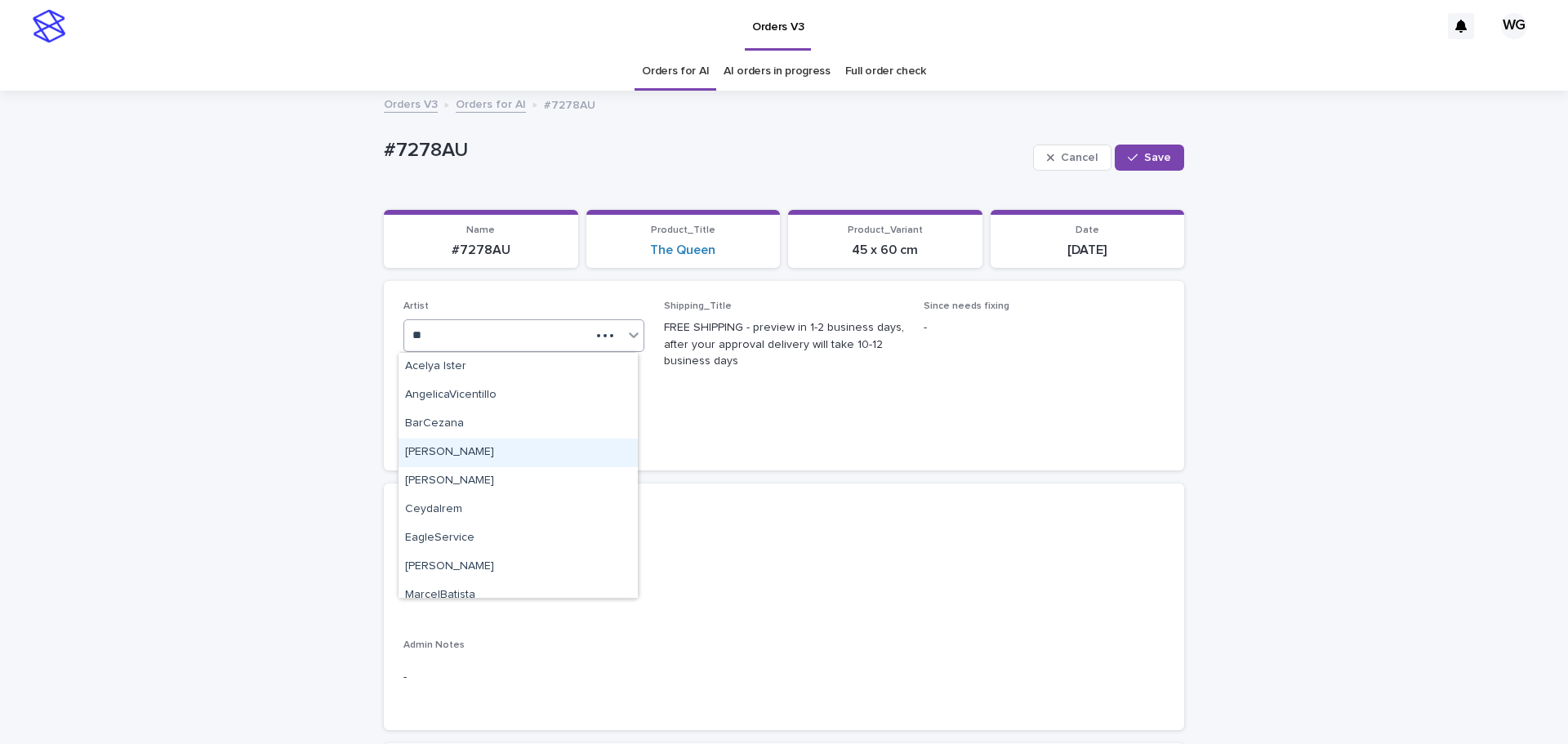 click on "Cel Gamora" at bounding box center [518, 452] 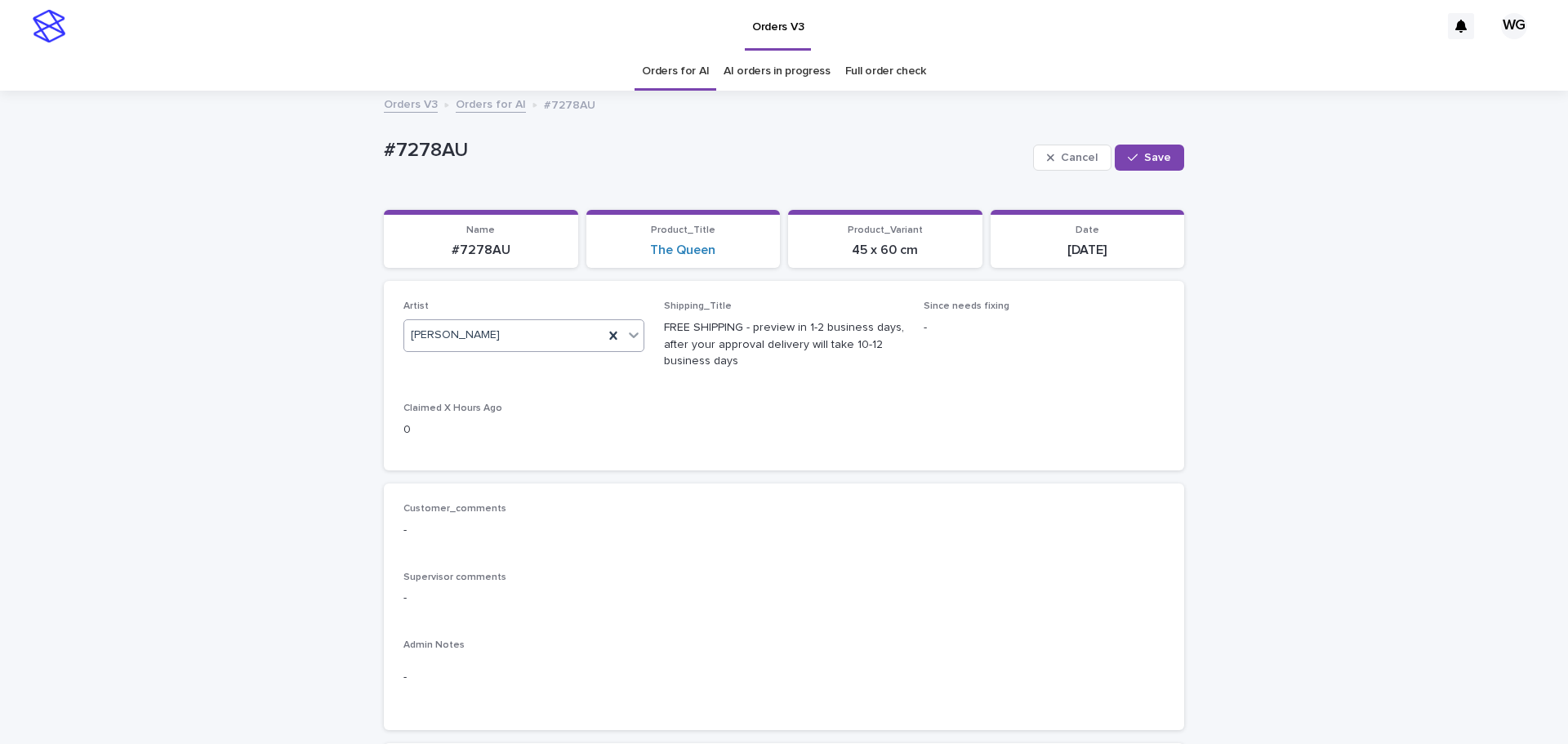 click on "Save" at bounding box center [1157, 158] 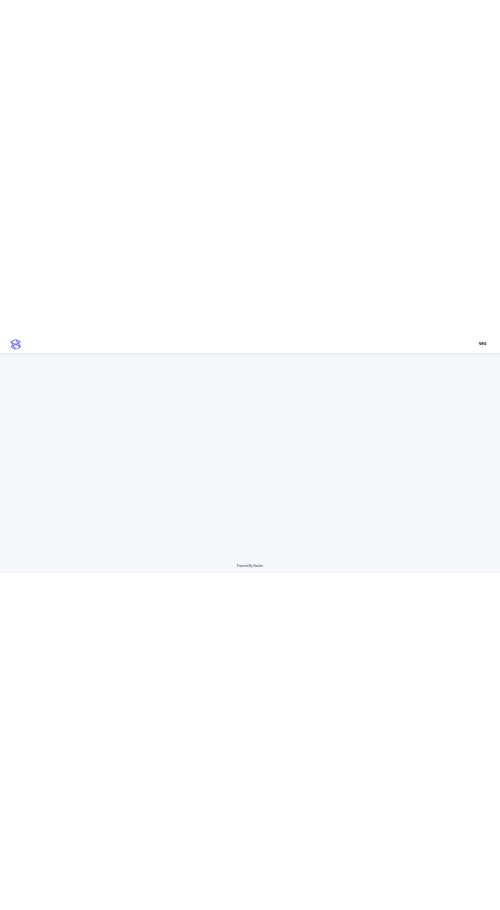 scroll, scrollTop: 0, scrollLeft: 0, axis: both 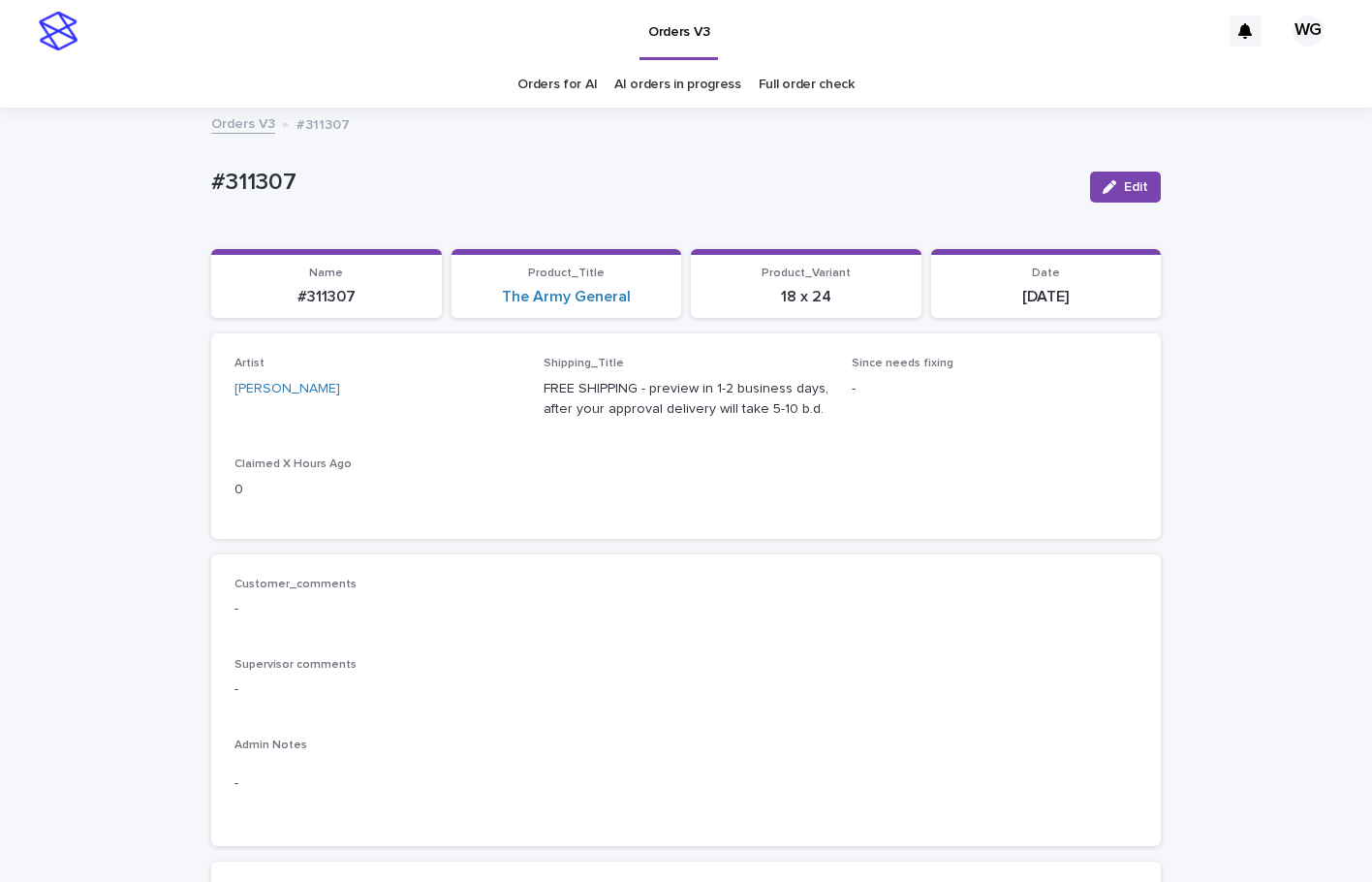 click on "#311307" at bounding box center (642, 182) 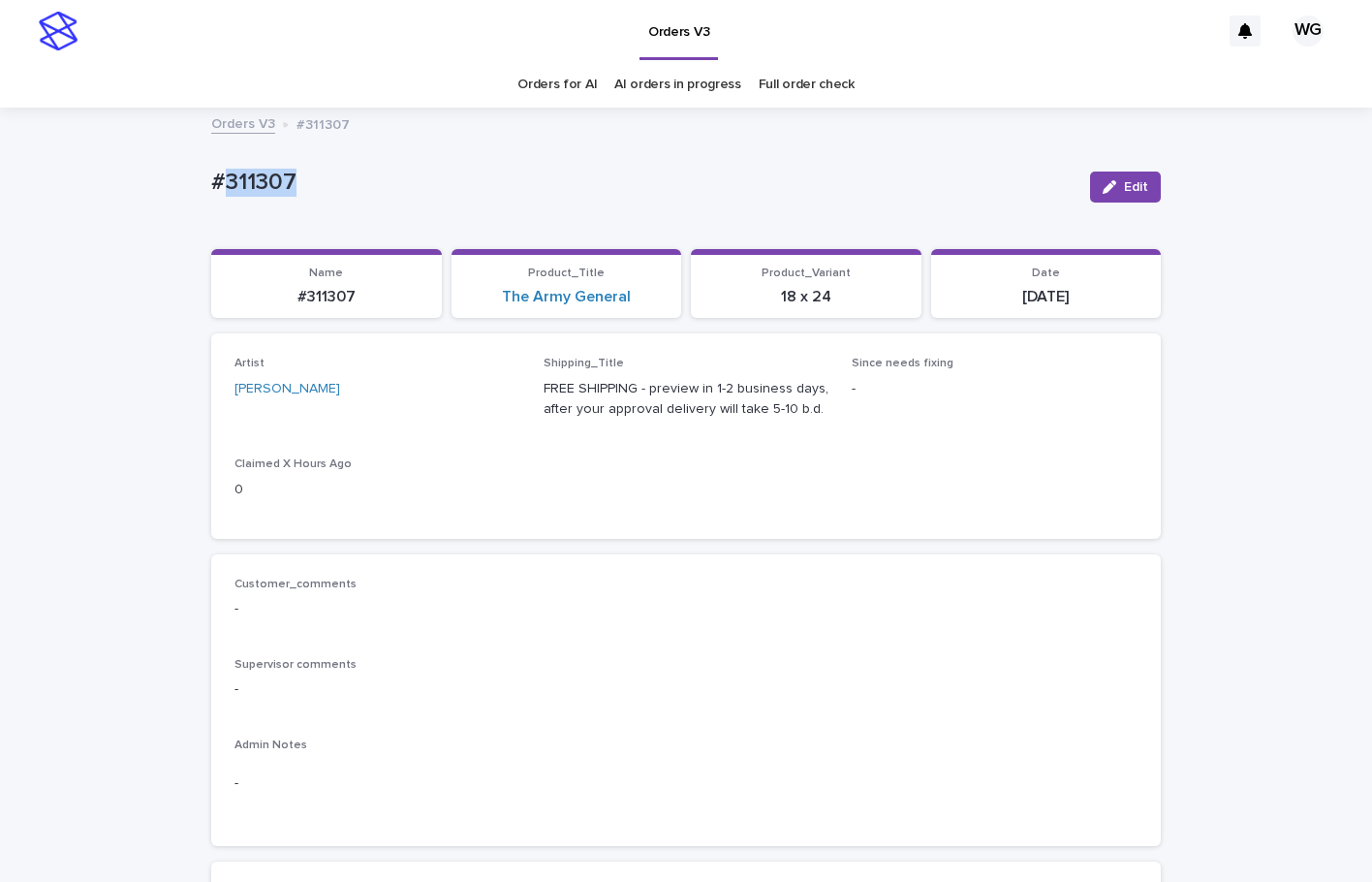 click on "#311307" at bounding box center (642, 182) 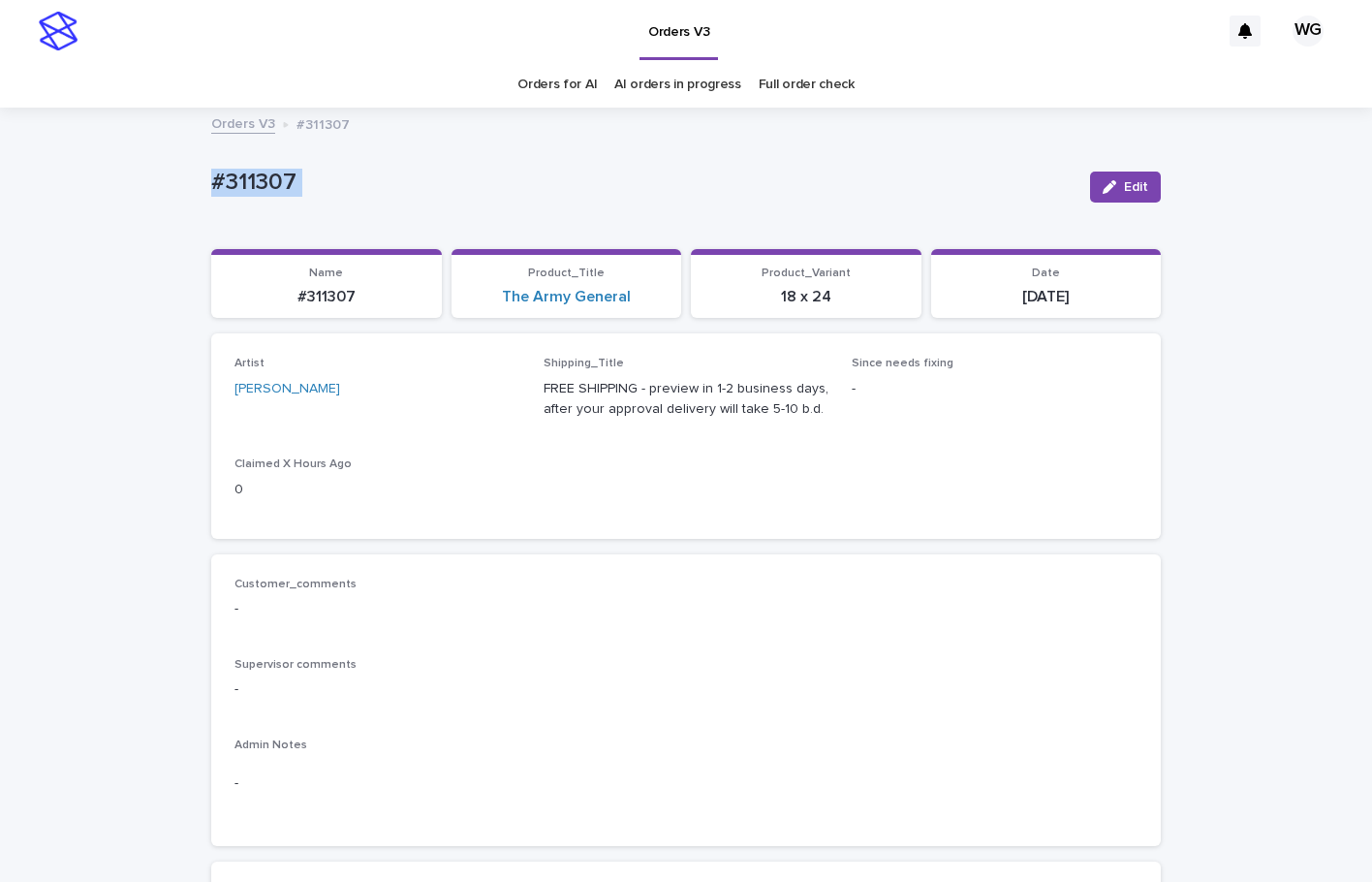 click on "#311307" at bounding box center (642, 182) 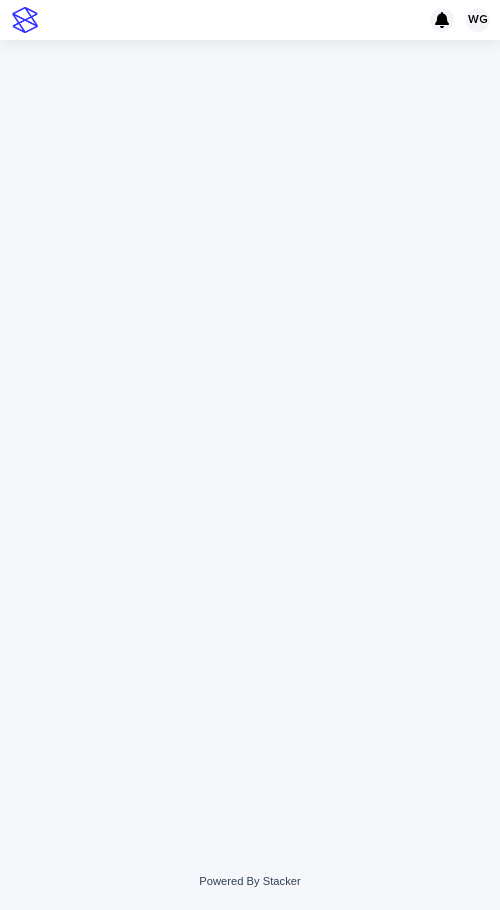 scroll, scrollTop: 0, scrollLeft: 0, axis: both 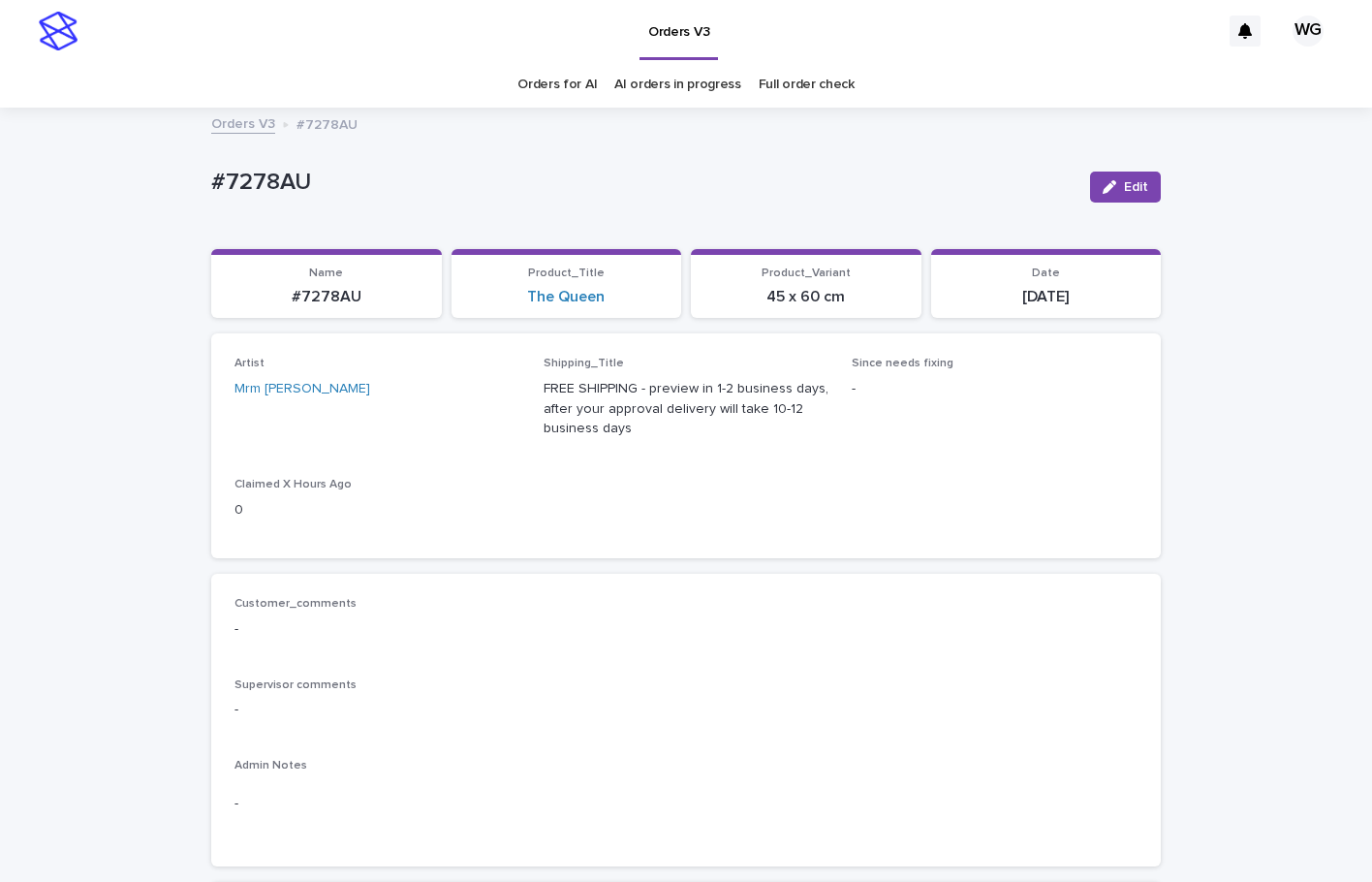 click on "#7278AU" at bounding box center [642, 182] 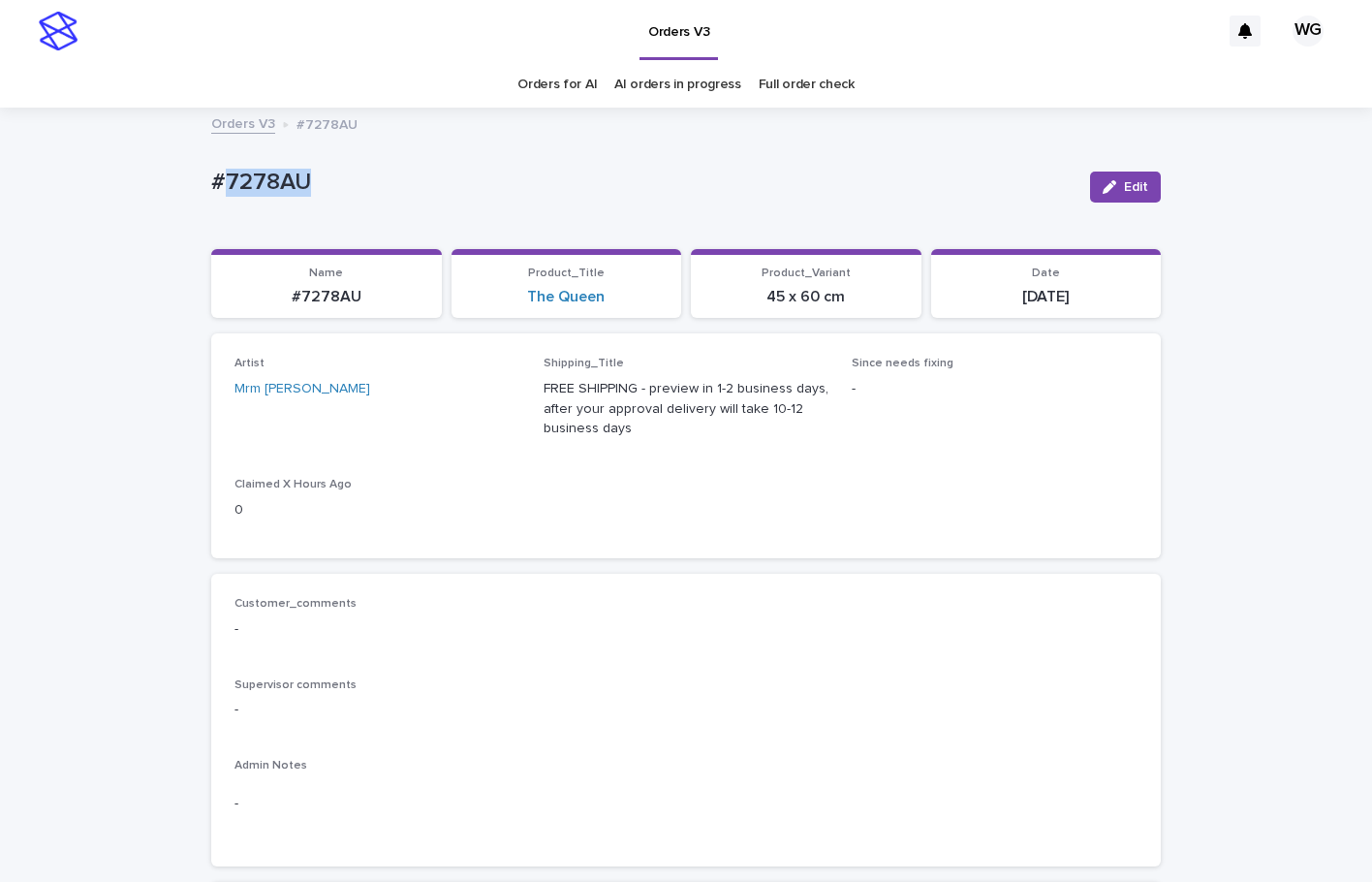 click on "#7278AU" at bounding box center [642, 182] 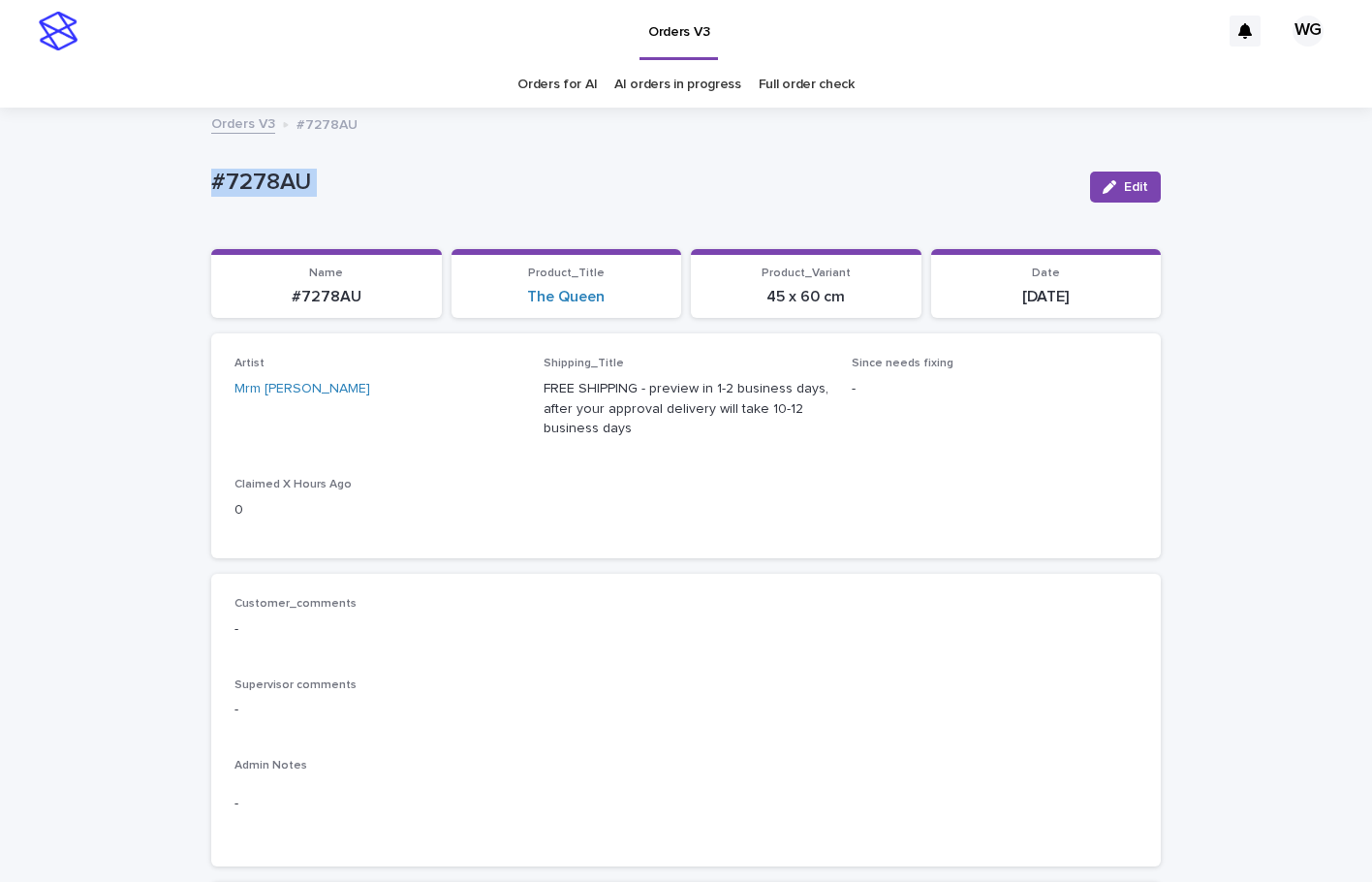click on "#7278AU" at bounding box center (642, 182) 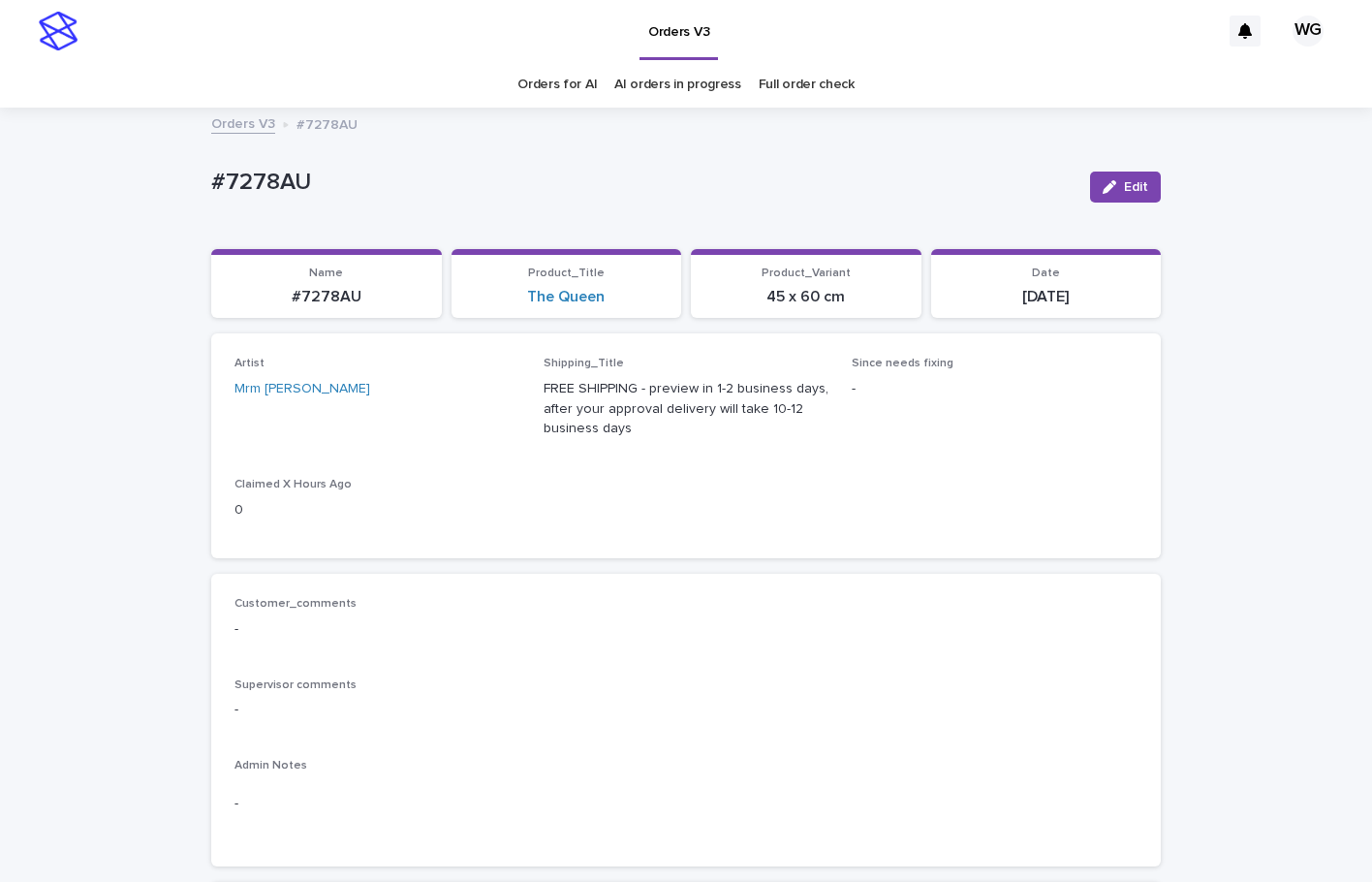 drag, startPoint x: 468, startPoint y: 13, endPoint x: 1072, endPoint y: 63, distance: 606.066 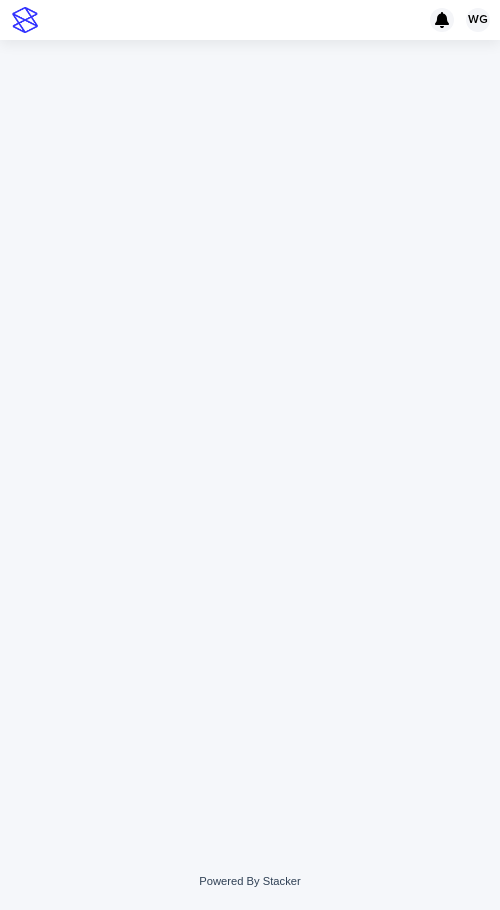 scroll, scrollTop: 0, scrollLeft: 0, axis: both 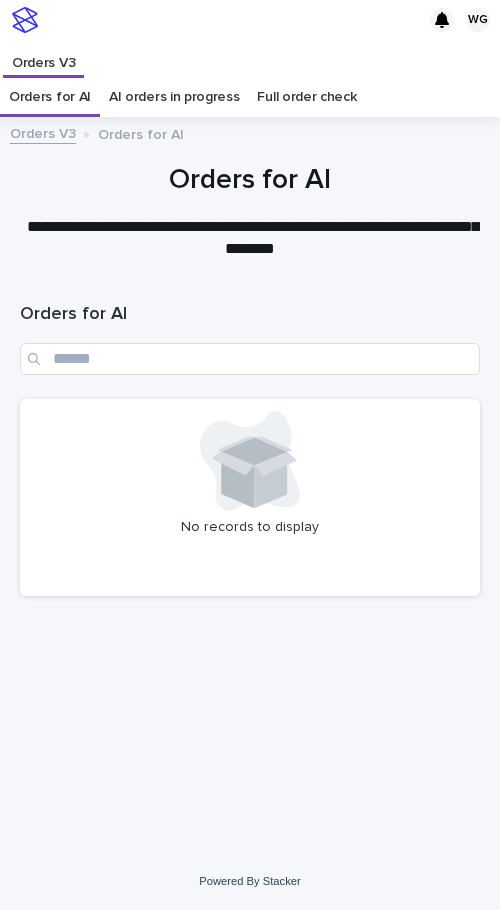 click on "Loading... Saving… Loading... Saving… Orders for AI No records to display" at bounding box center [250, 541] 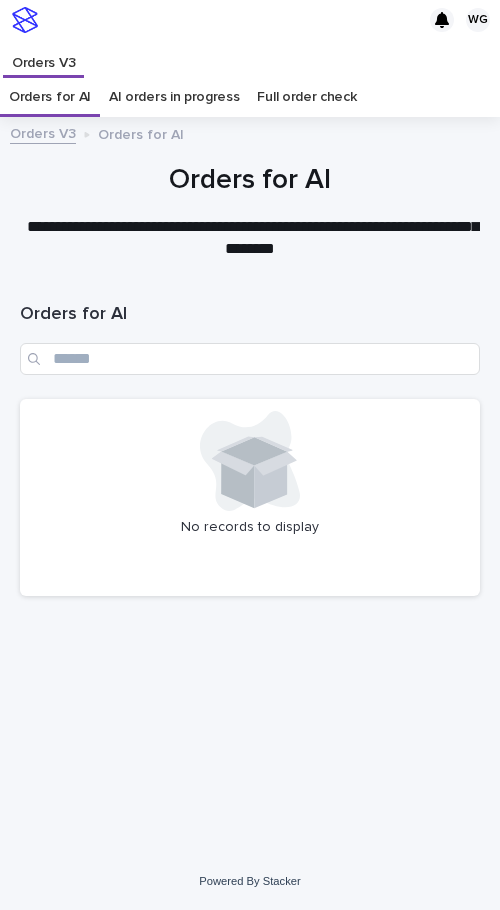 click on "Loading... Saving… Loading... Saving… Orders for AI No records to display" at bounding box center [250, 541] 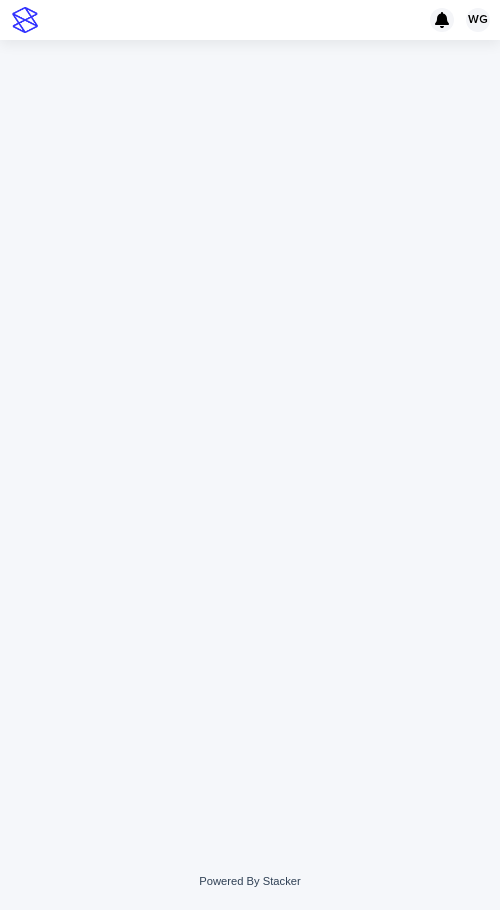 scroll, scrollTop: 0, scrollLeft: 0, axis: both 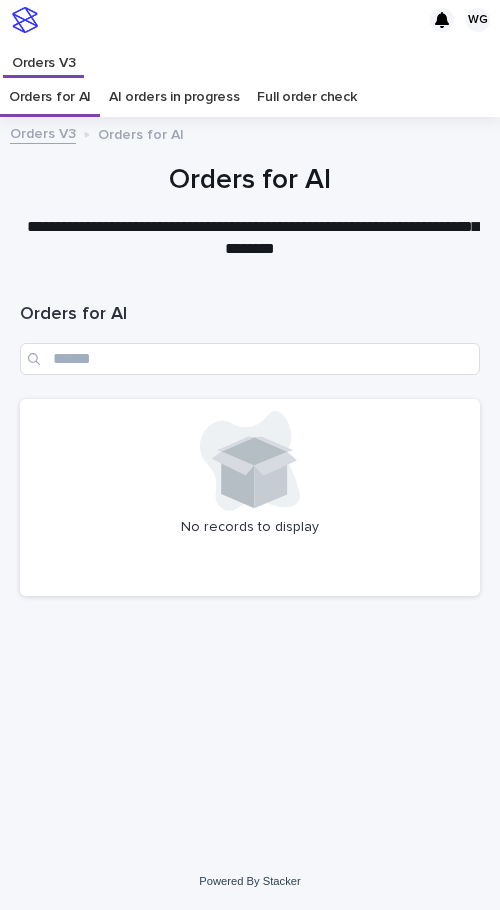 click on "Loading... Saving… Loading... Saving… Orders for AI No records to display" at bounding box center [250, 541] 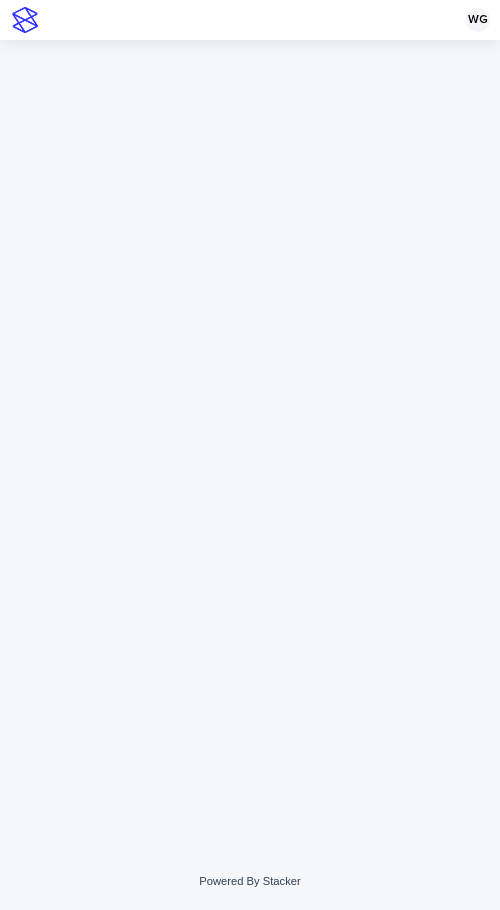 scroll, scrollTop: 0, scrollLeft: 0, axis: both 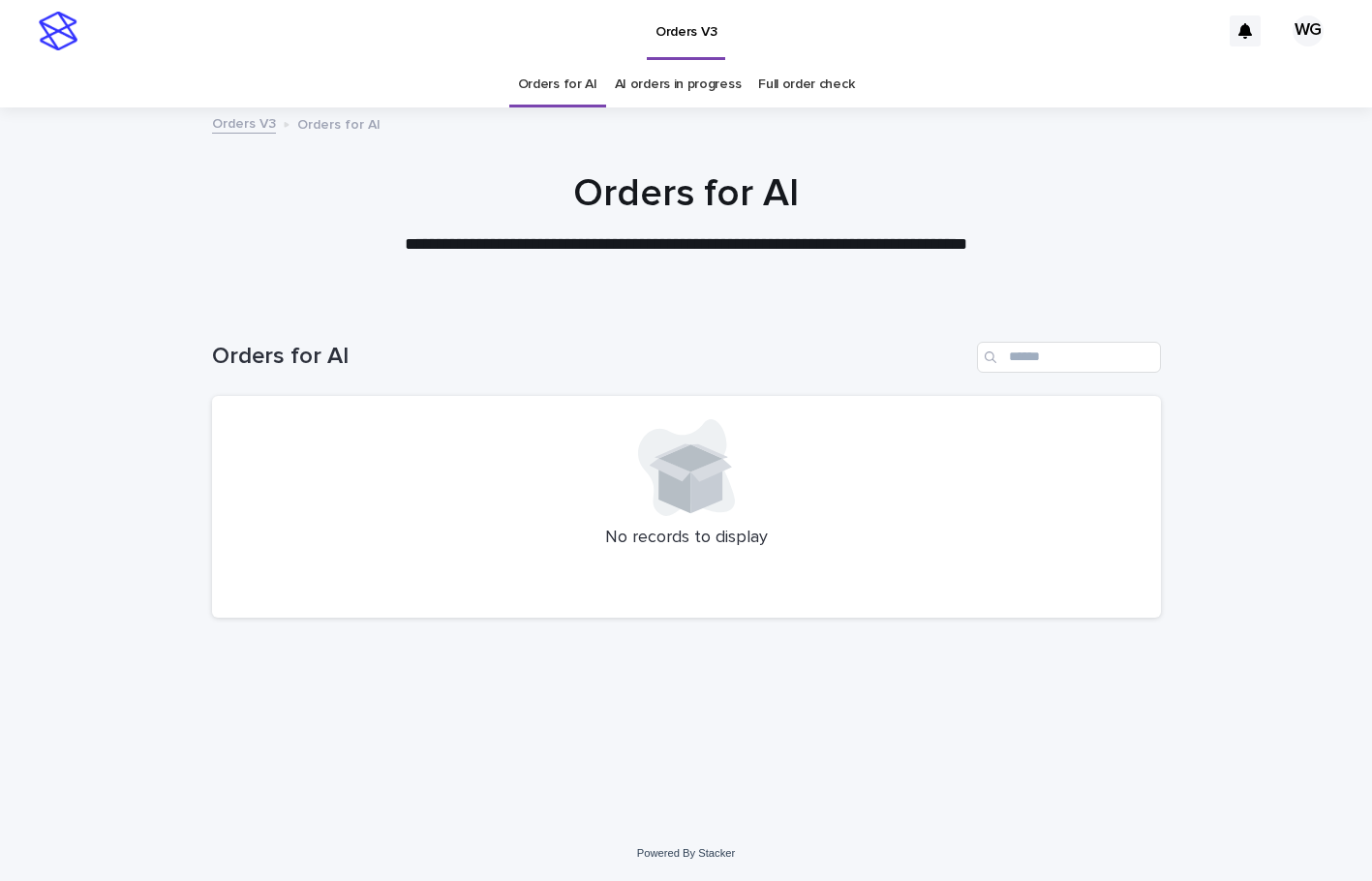 click on "AI orders in progress" at bounding box center [678, 84] 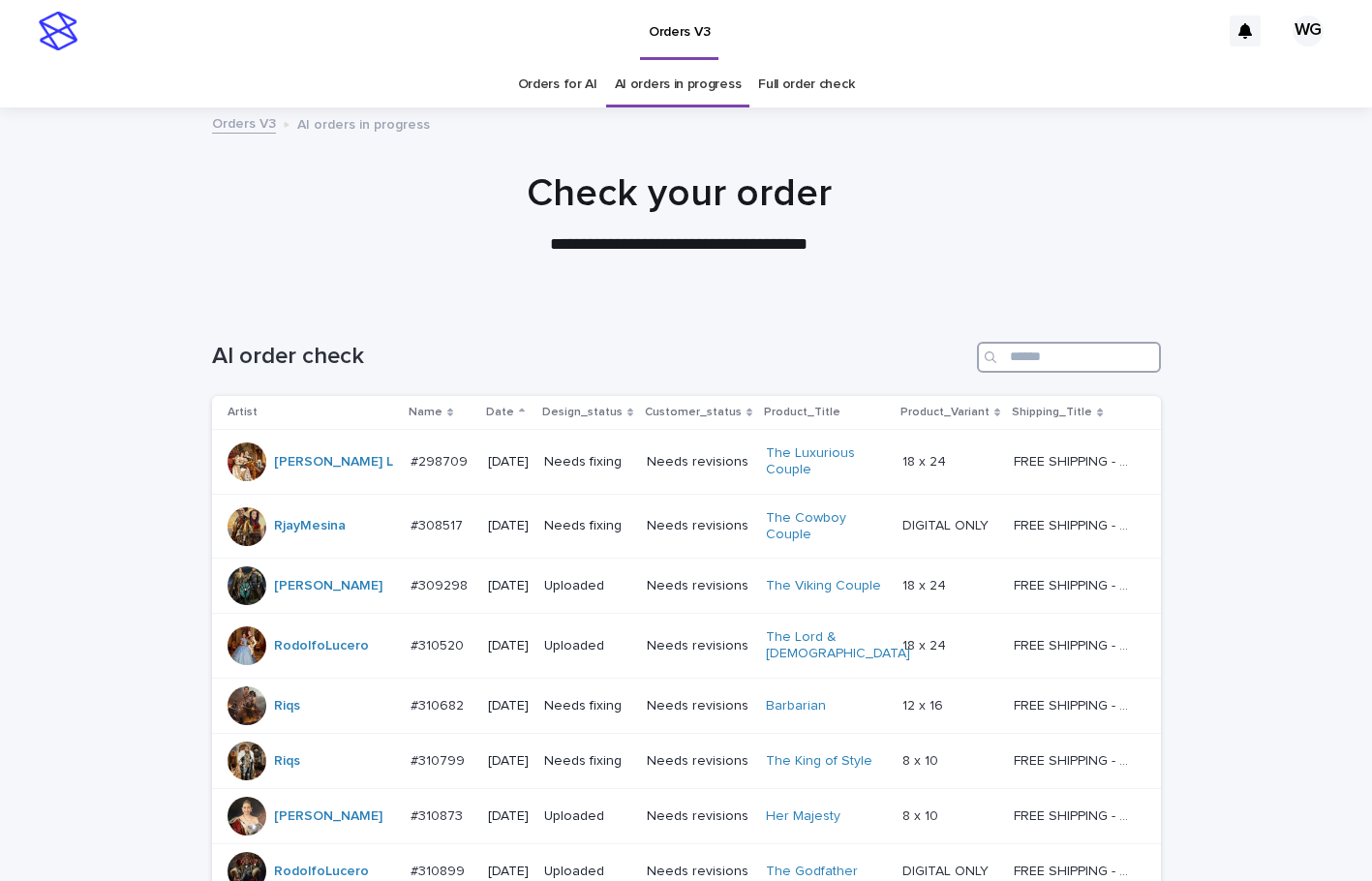 click at bounding box center (1069, 357) 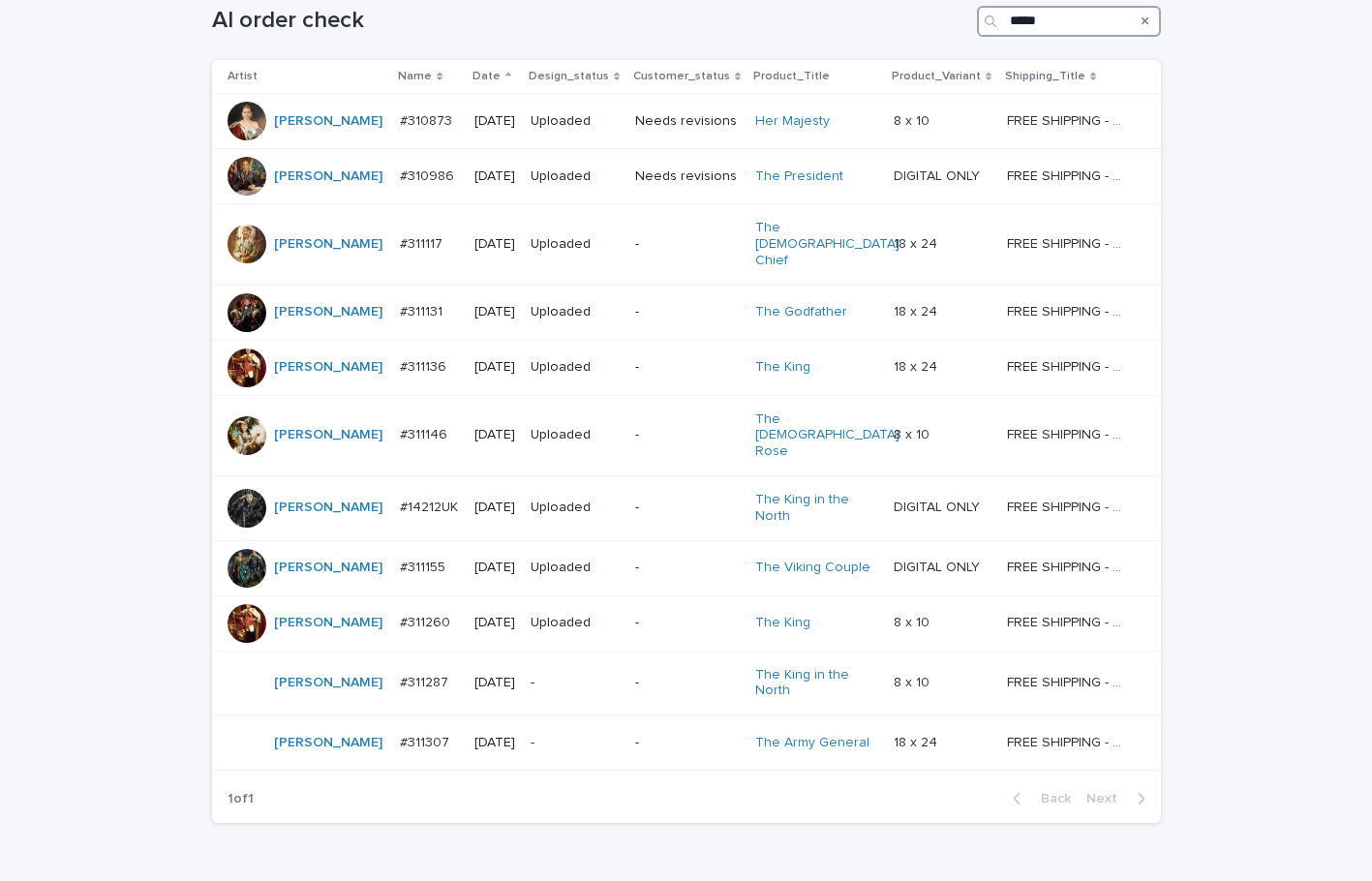 scroll, scrollTop: 338, scrollLeft: 0, axis: vertical 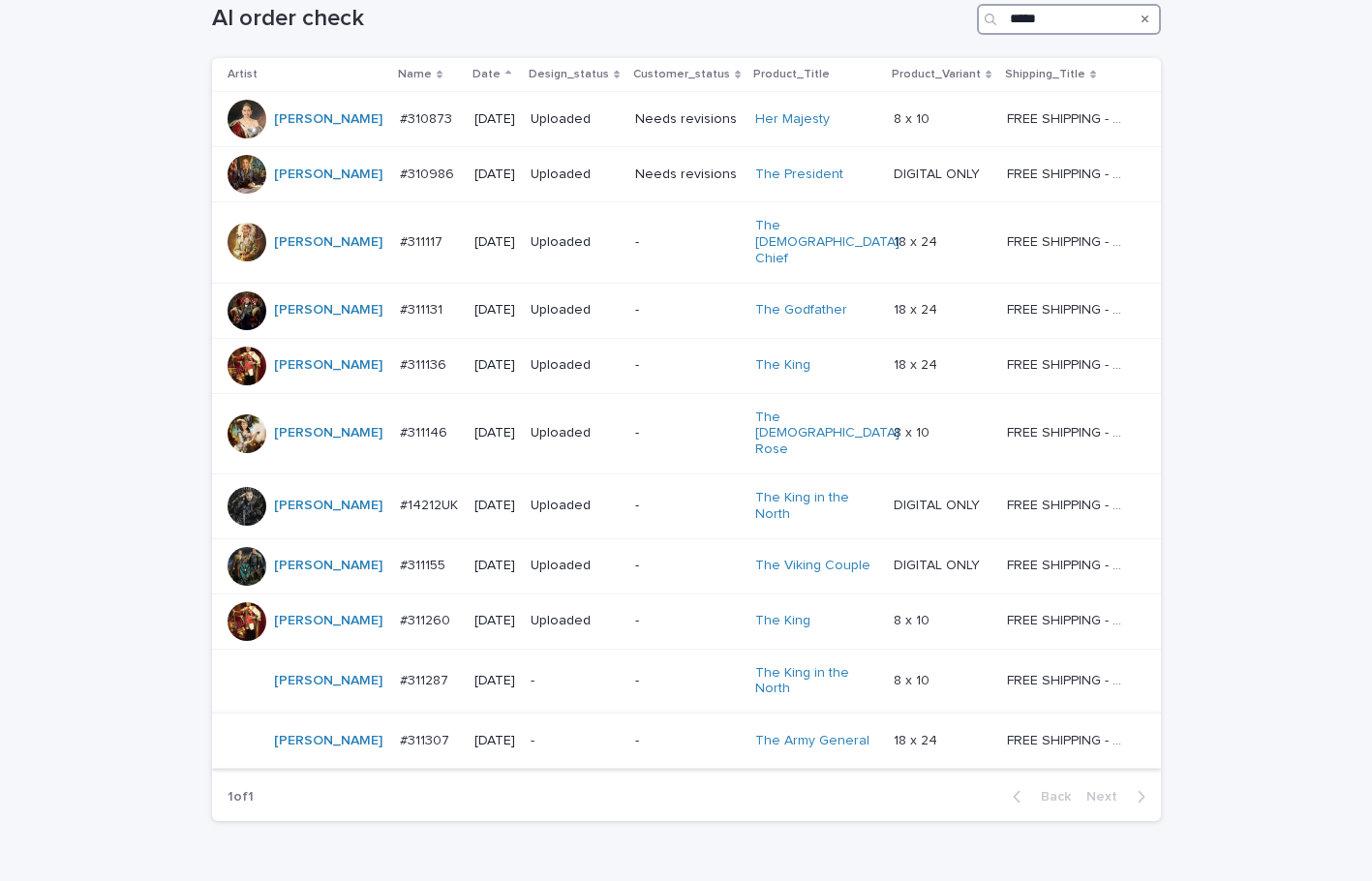 type on "*****" 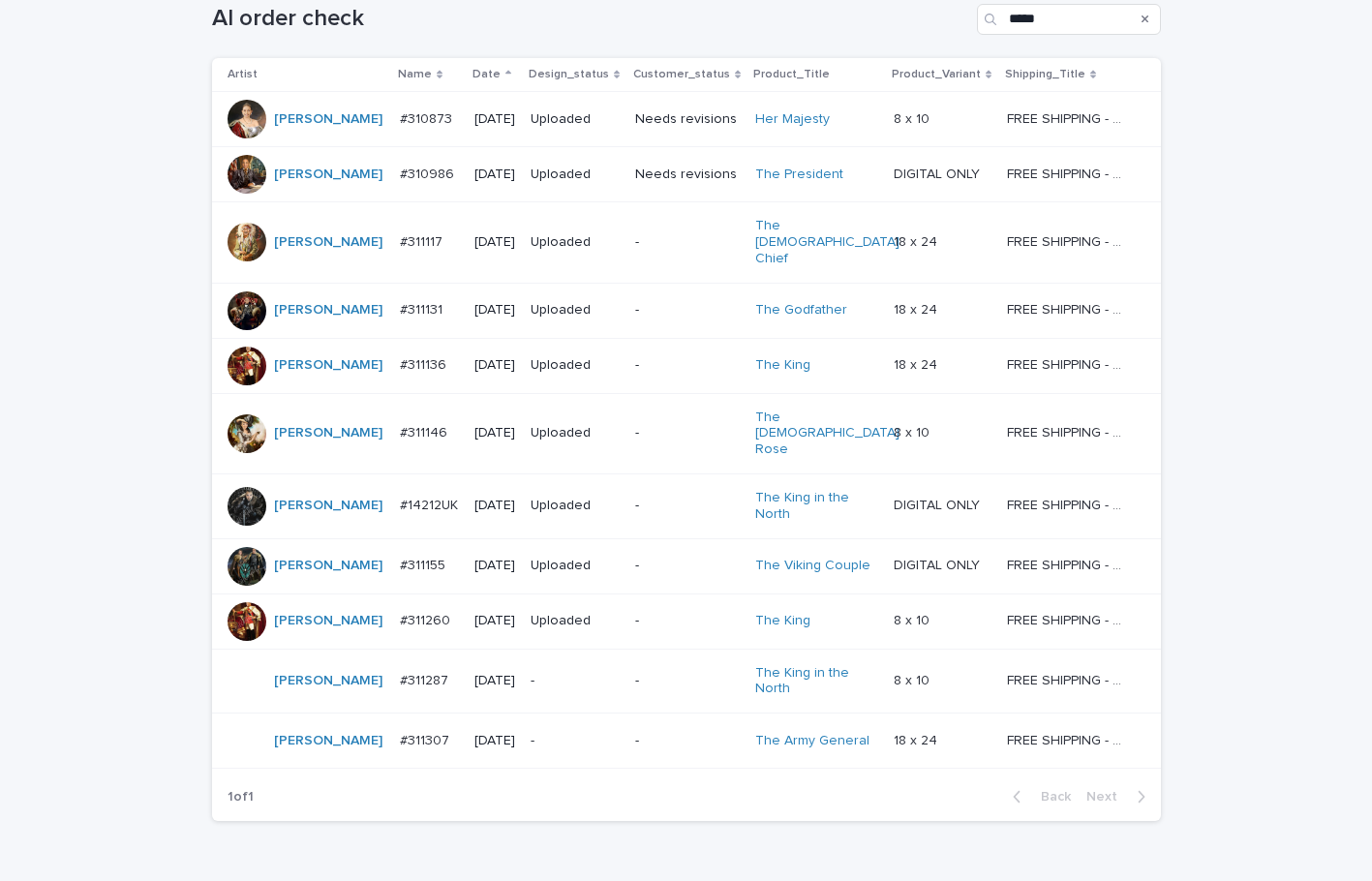click on "-" at bounding box center [687, 741] 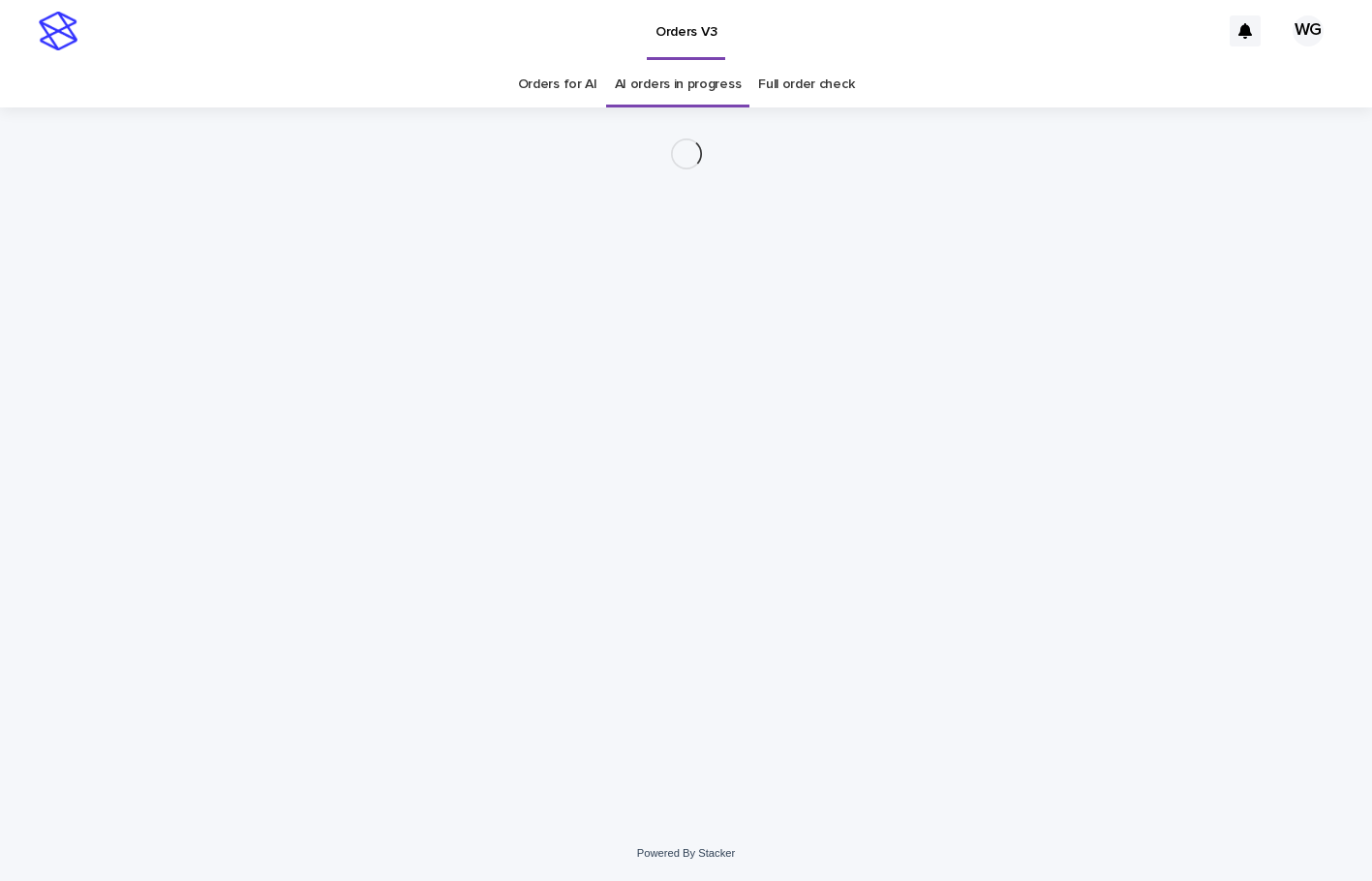 scroll, scrollTop: 0, scrollLeft: 0, axis: both 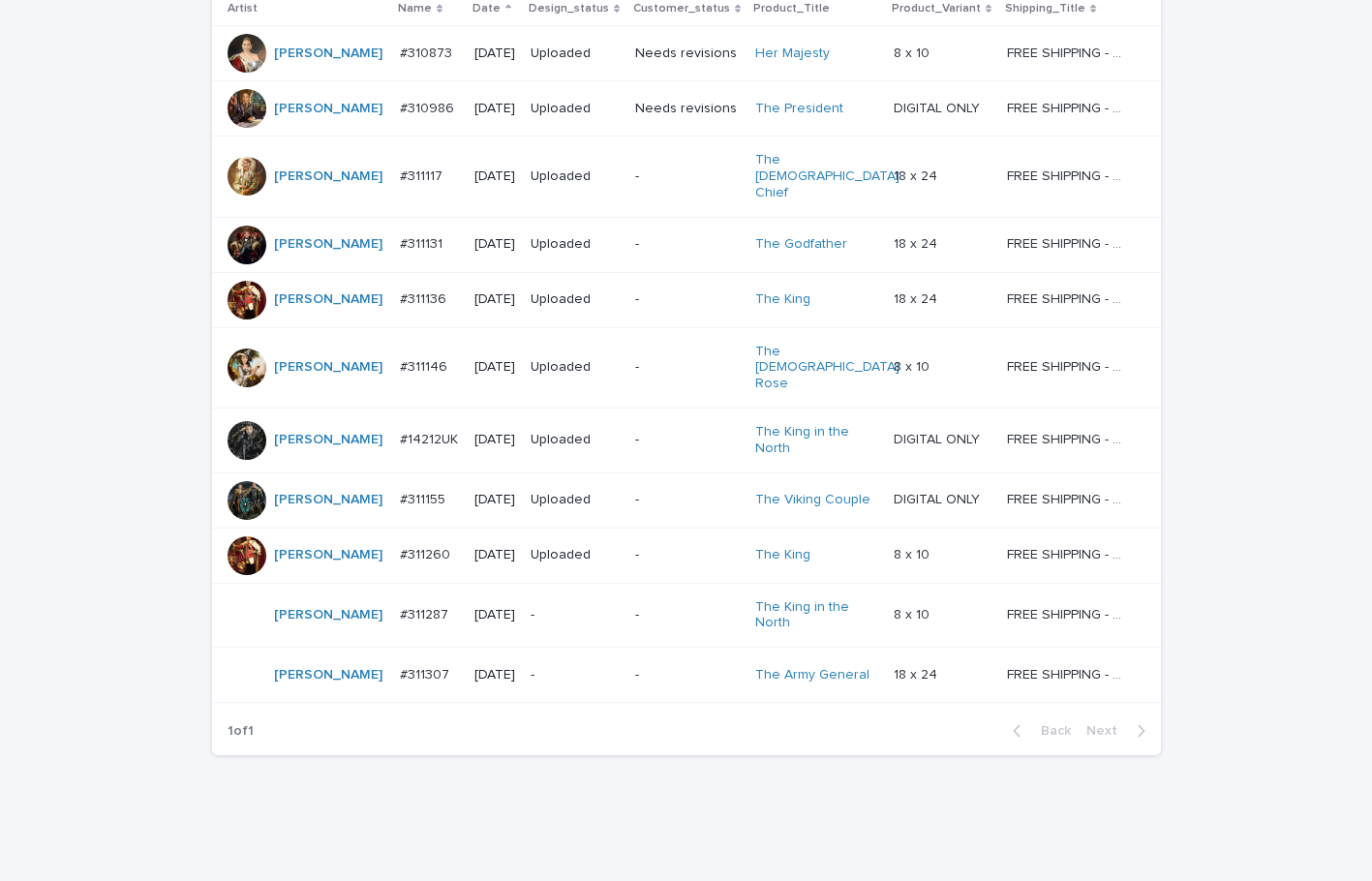 click on "-" at bounding box center [574, 615] 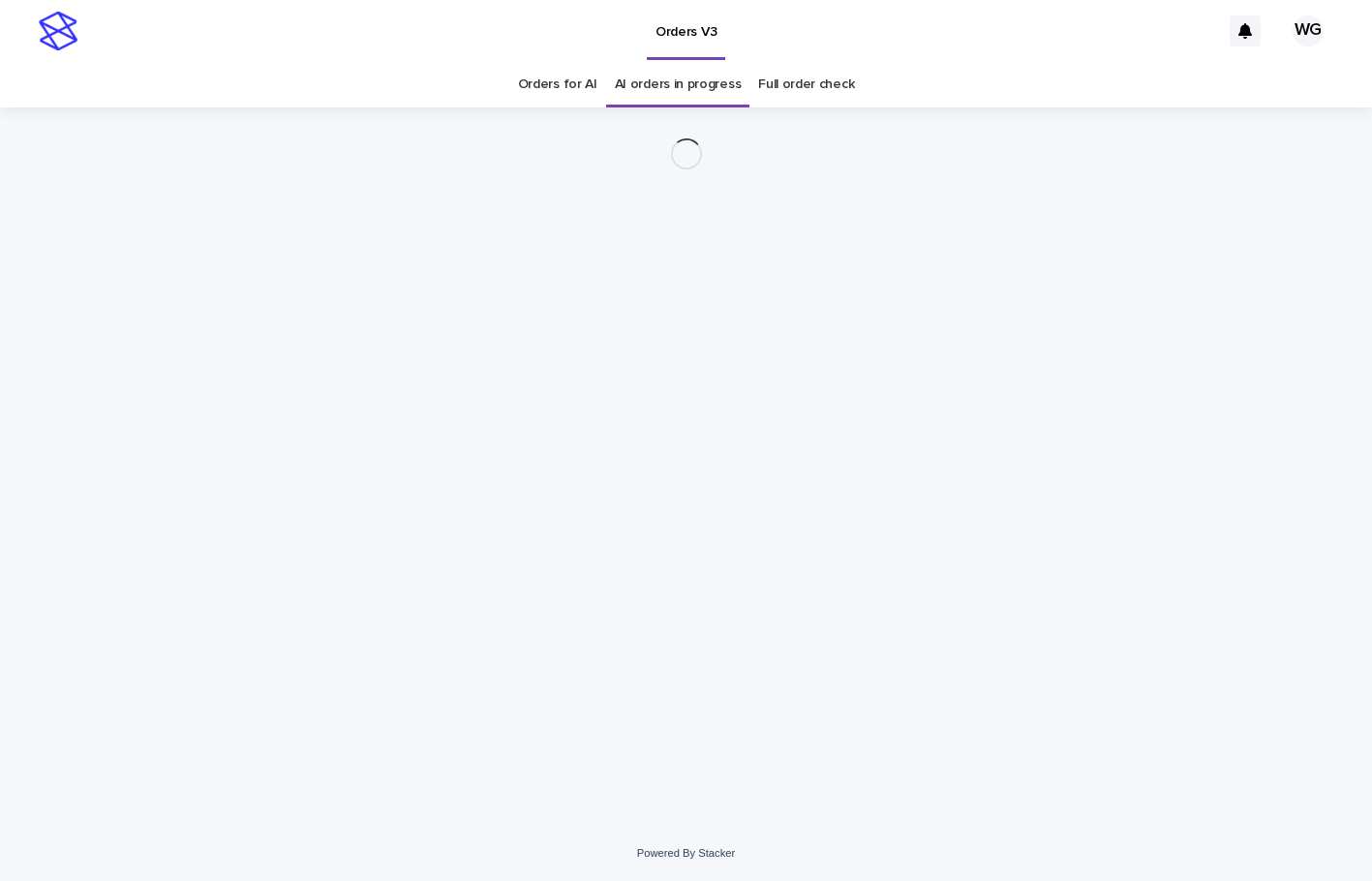 scroll, scrollTop: 0, scrollLeft: 0, axis: both 